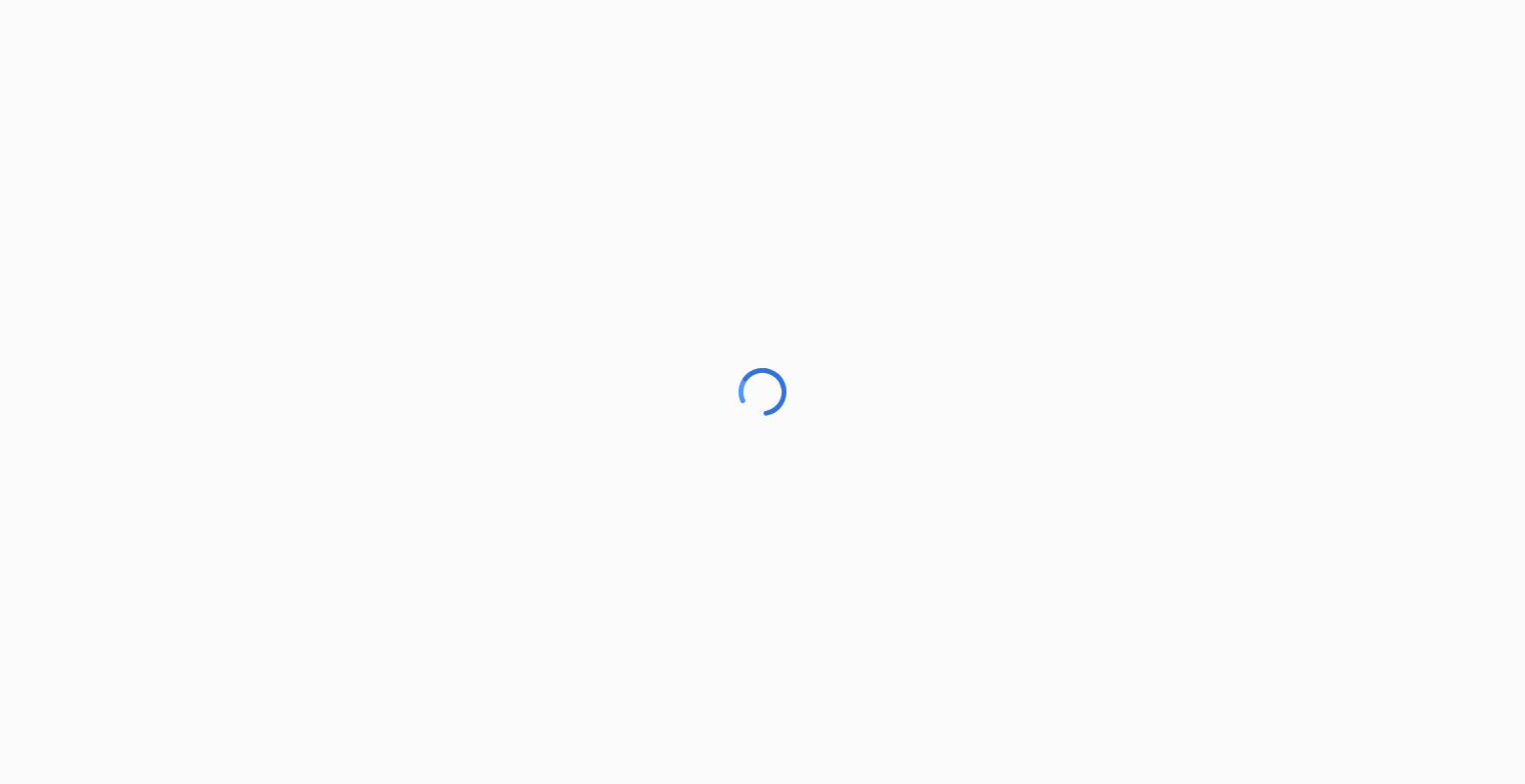scroll, scrollTop: 0, scrollLeft: 0, axis: both 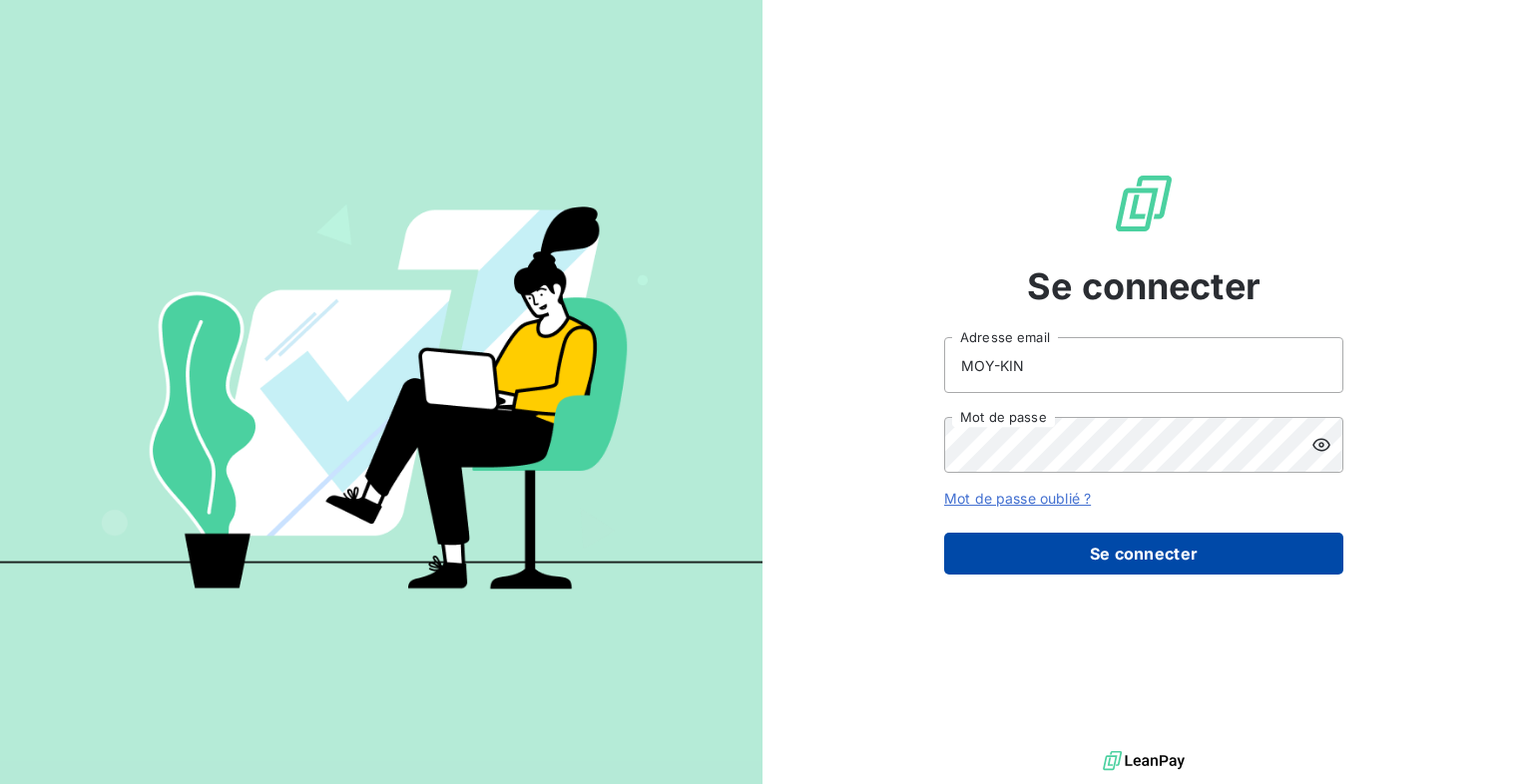 click on "Se connecter" at bounding box center [1144, 554] 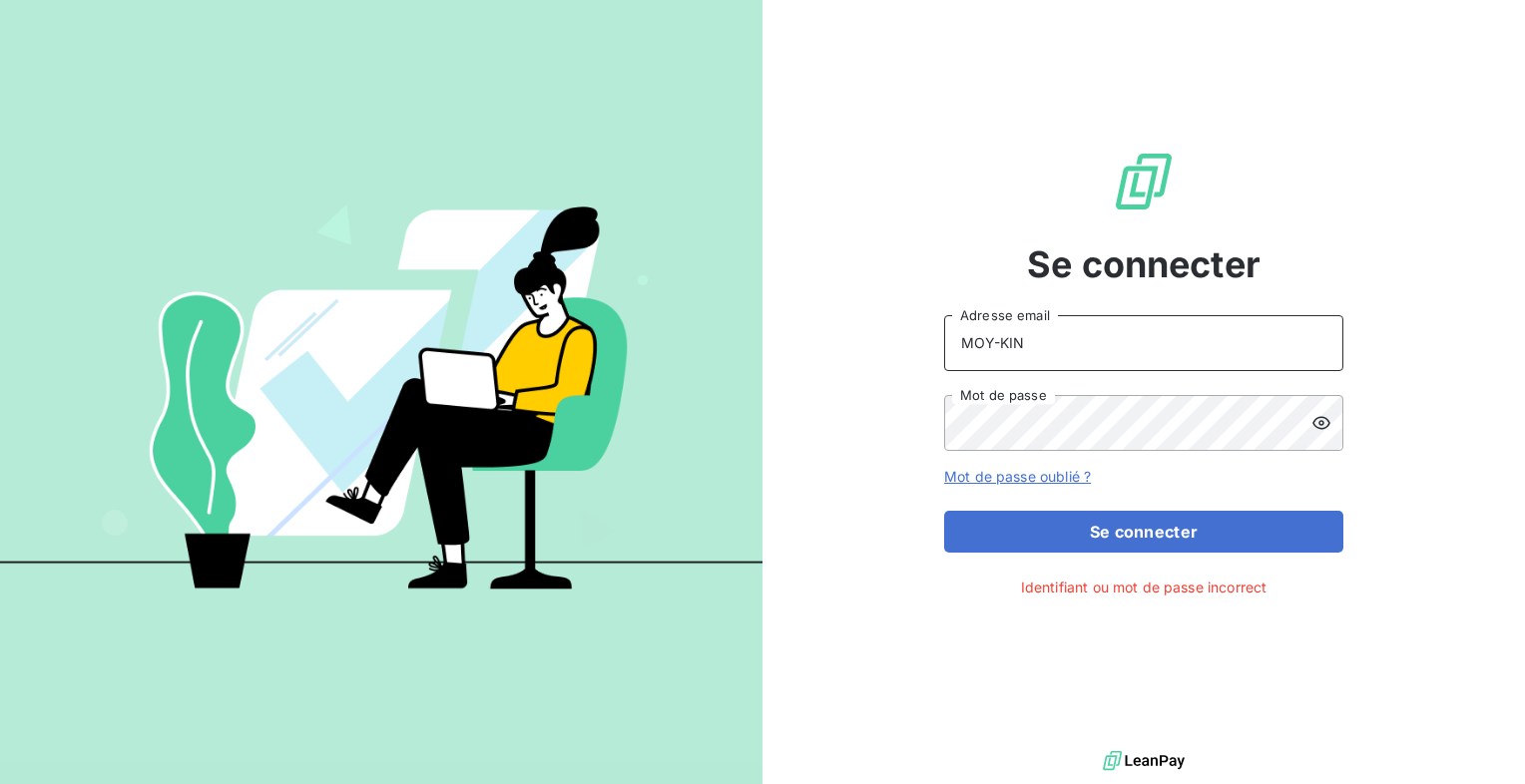 click on "MOY-KIN" at bounding box center (1144, 343) 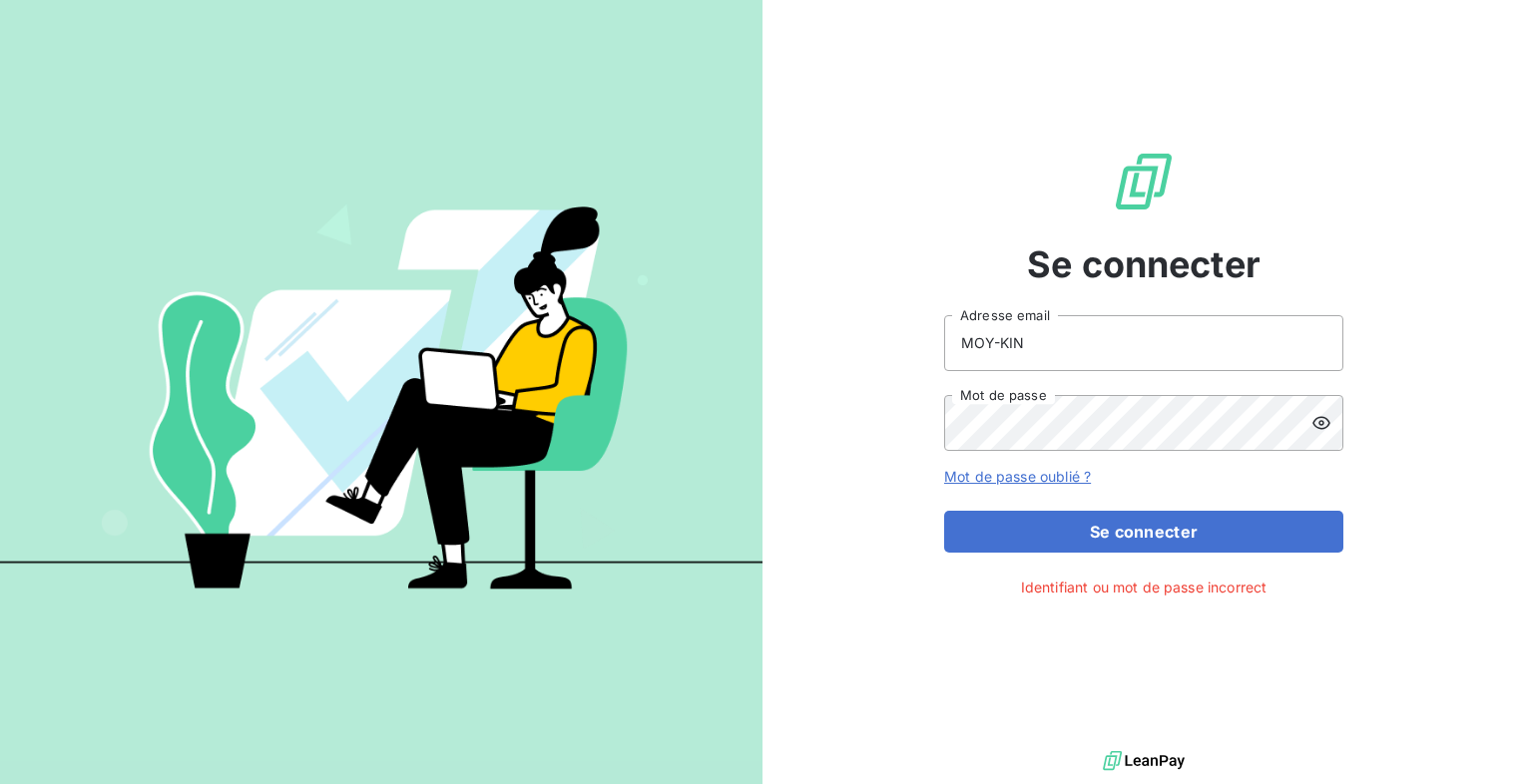 click on "Se connecter MOY-KIN Adresse email Mot de passe Mot de passe oublié ? Se connecter Identifiant ou mot de passe incorrect" at bounding box center [1144, 373] 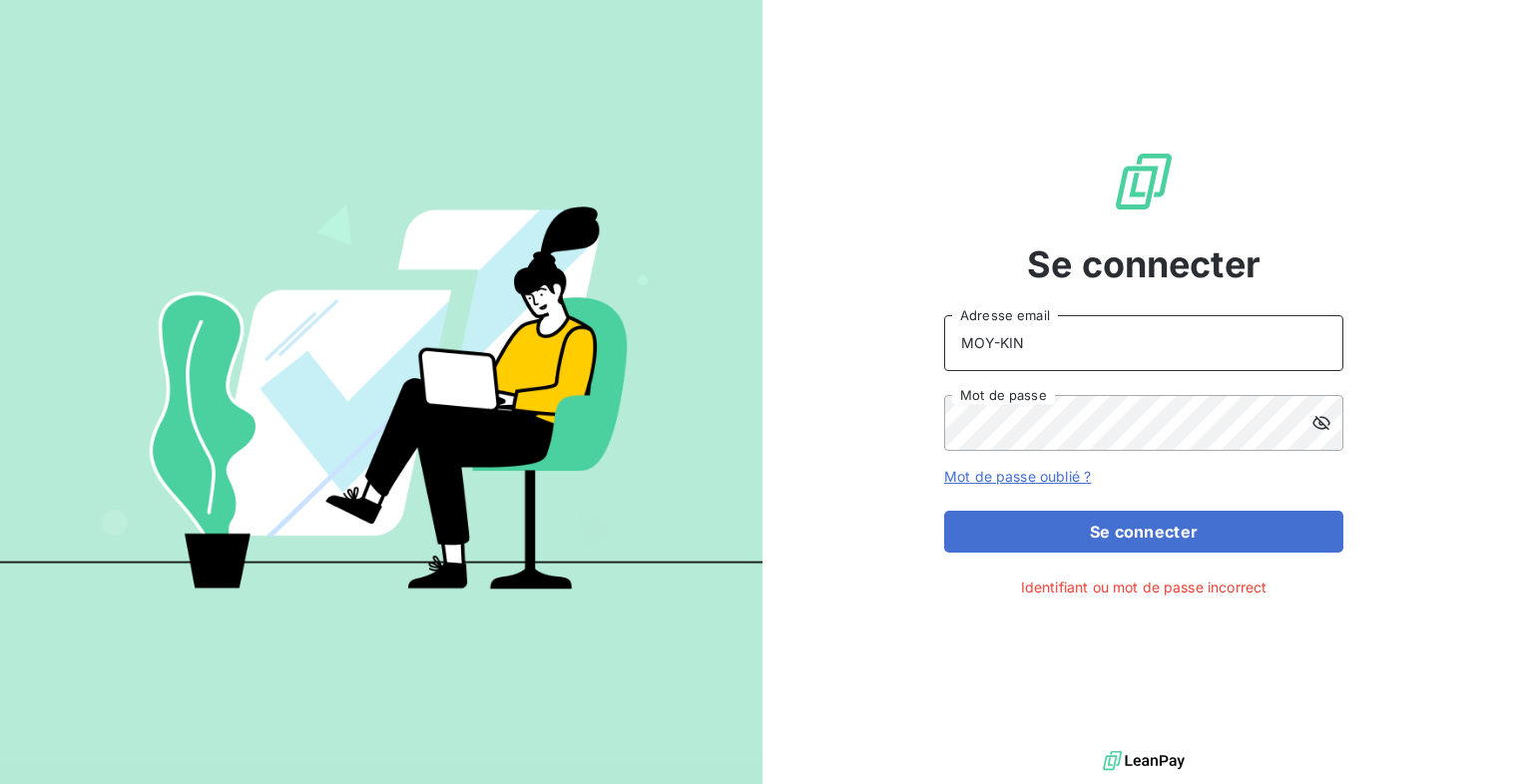click on "MOY-KIN" at bounding box center (1144, 343) 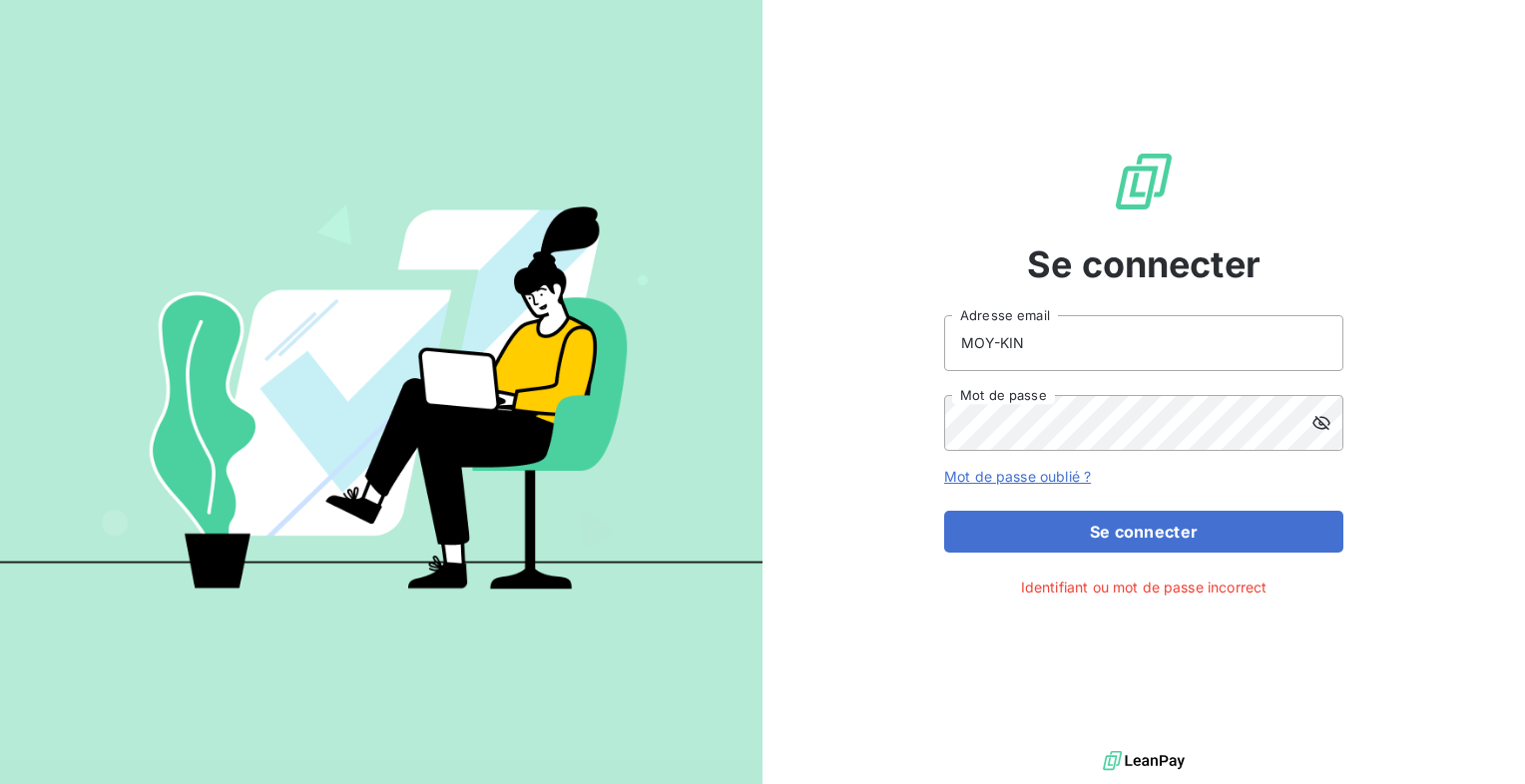 click on "Se connecter MOY-KIN Adresse email Mot de passe Mot de passe oublié ? Se connecter Identifiant ou mot de passe incorrect" at bounding box center [1144, 373] 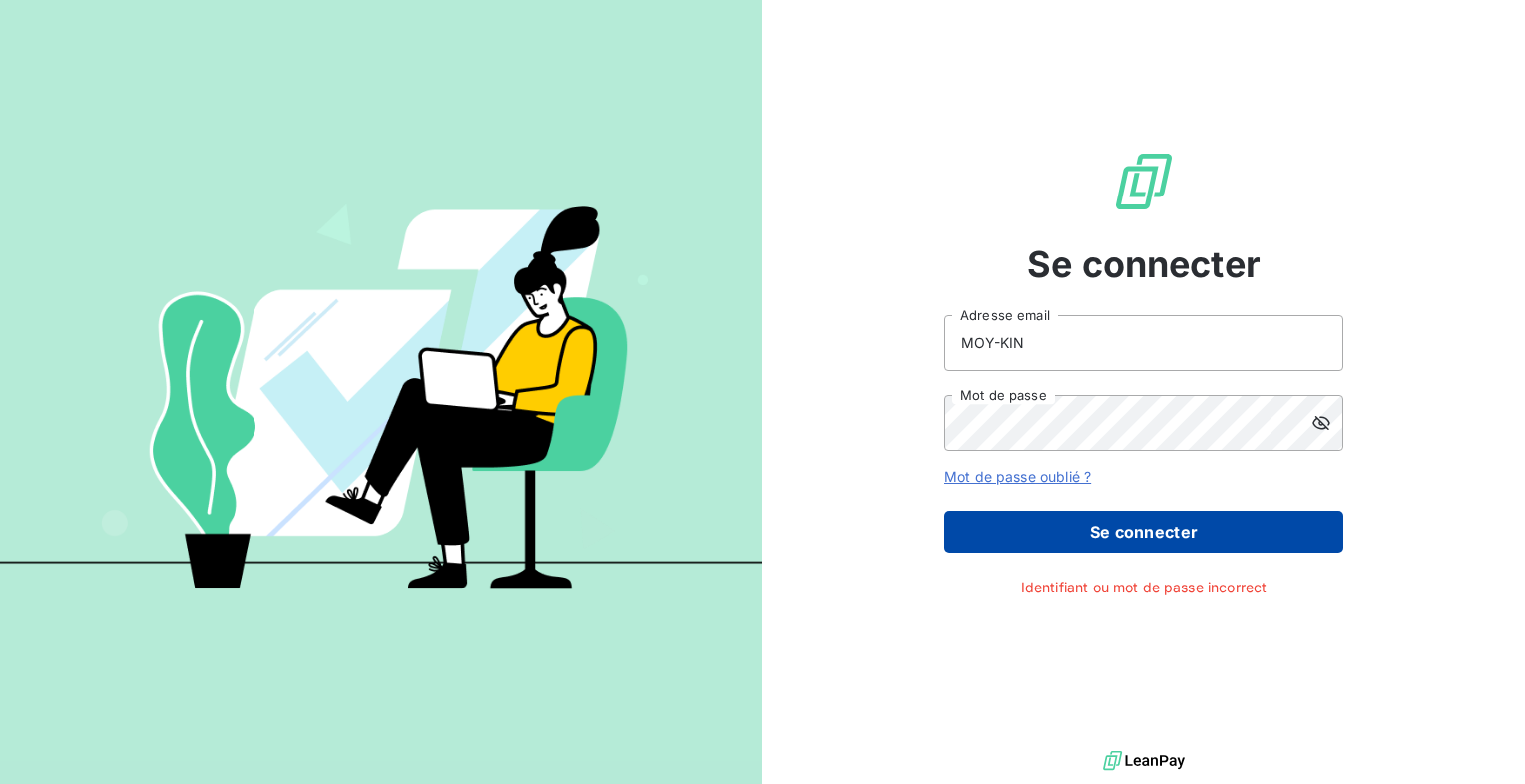 click on "Se connecter" at bounding box center (1144, 532) 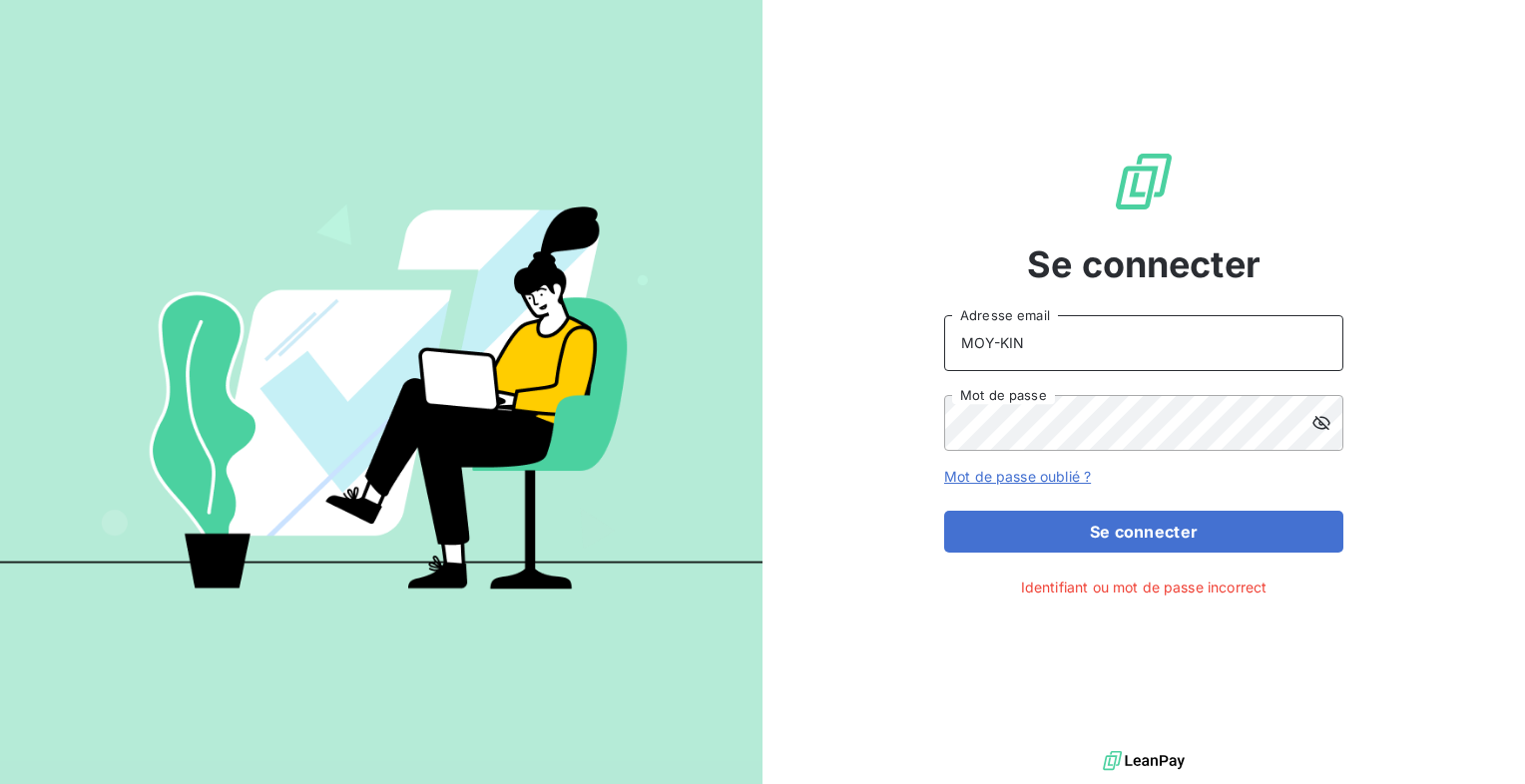 drag, startPoint x: 1063, startPoint y: 343, endPoint x: 917, endPoint y: 353, distance: 146.34207 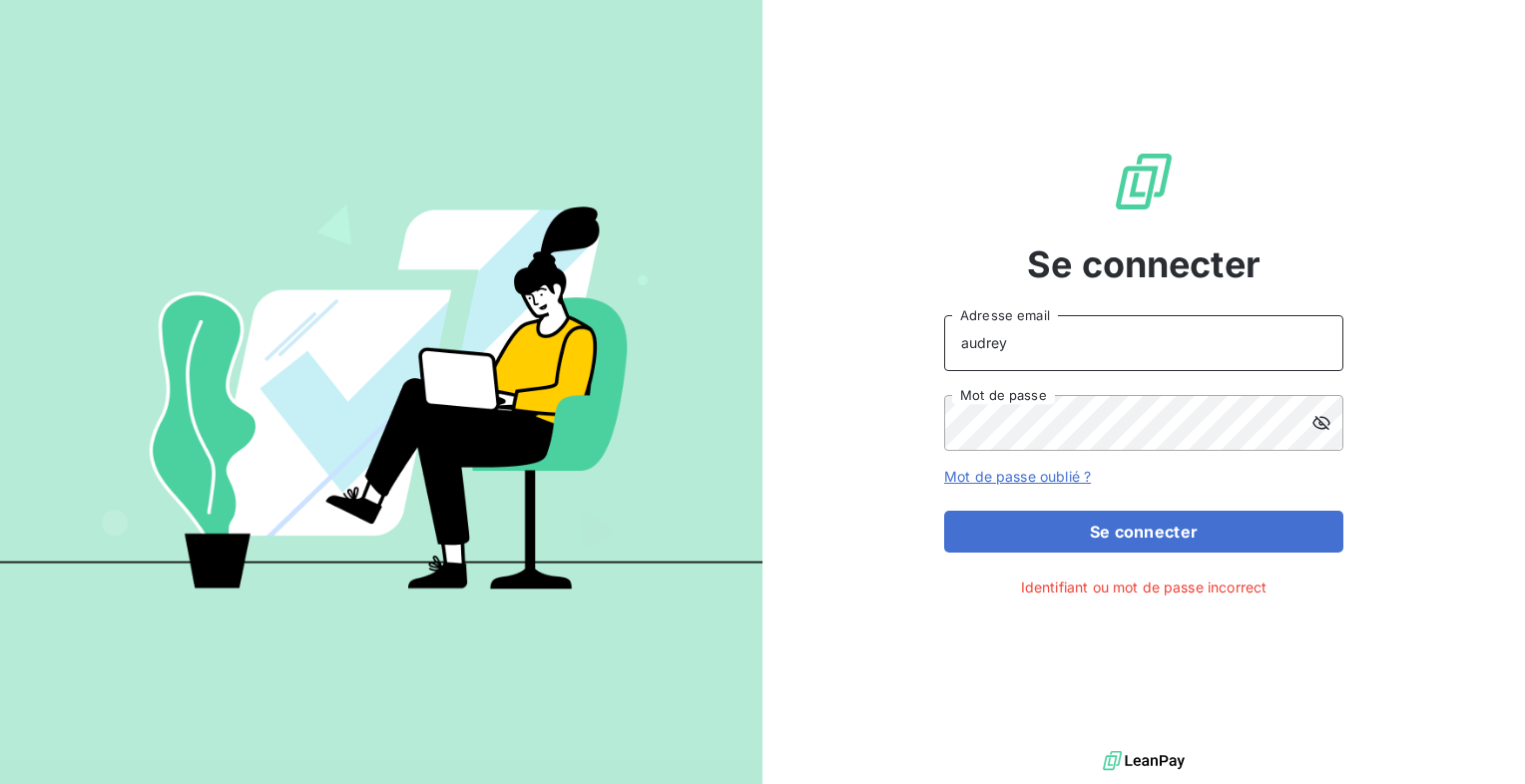 type on "audrey.moy-kin@gds974.re" 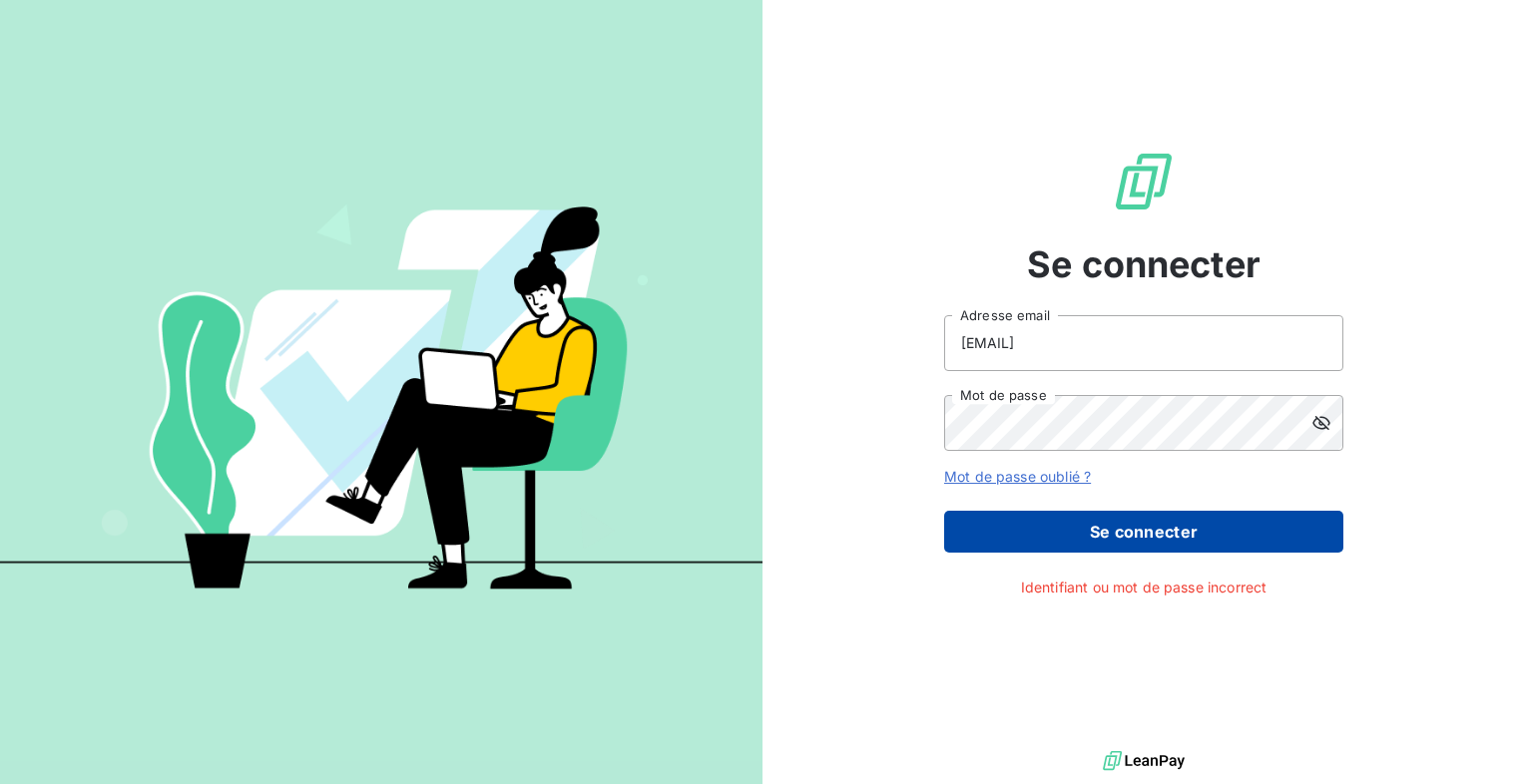 click on "Se connecter" at bounding box center [1144, 532] 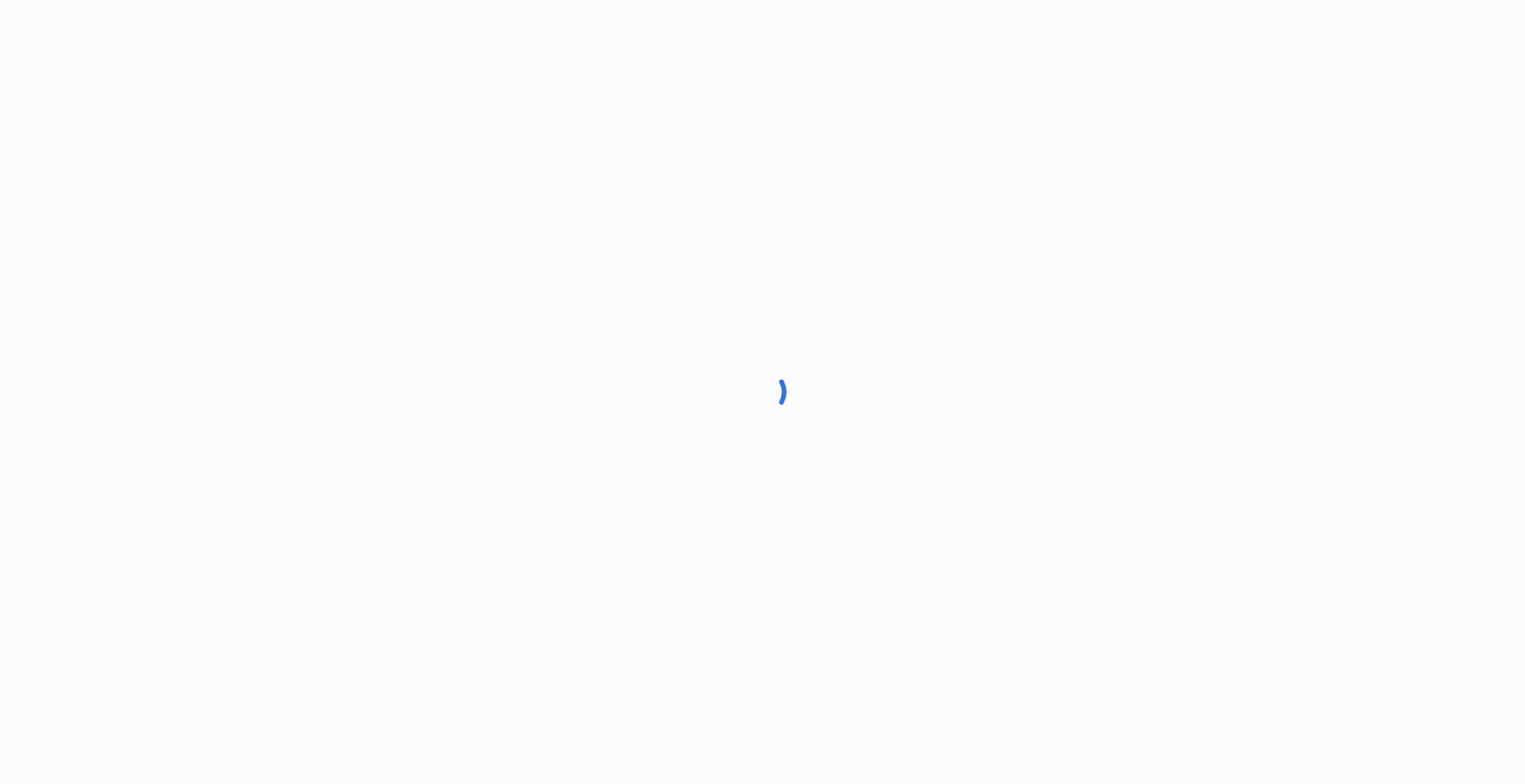 scroll, scrollTop: 0, scrollLeft: 0, axis: both 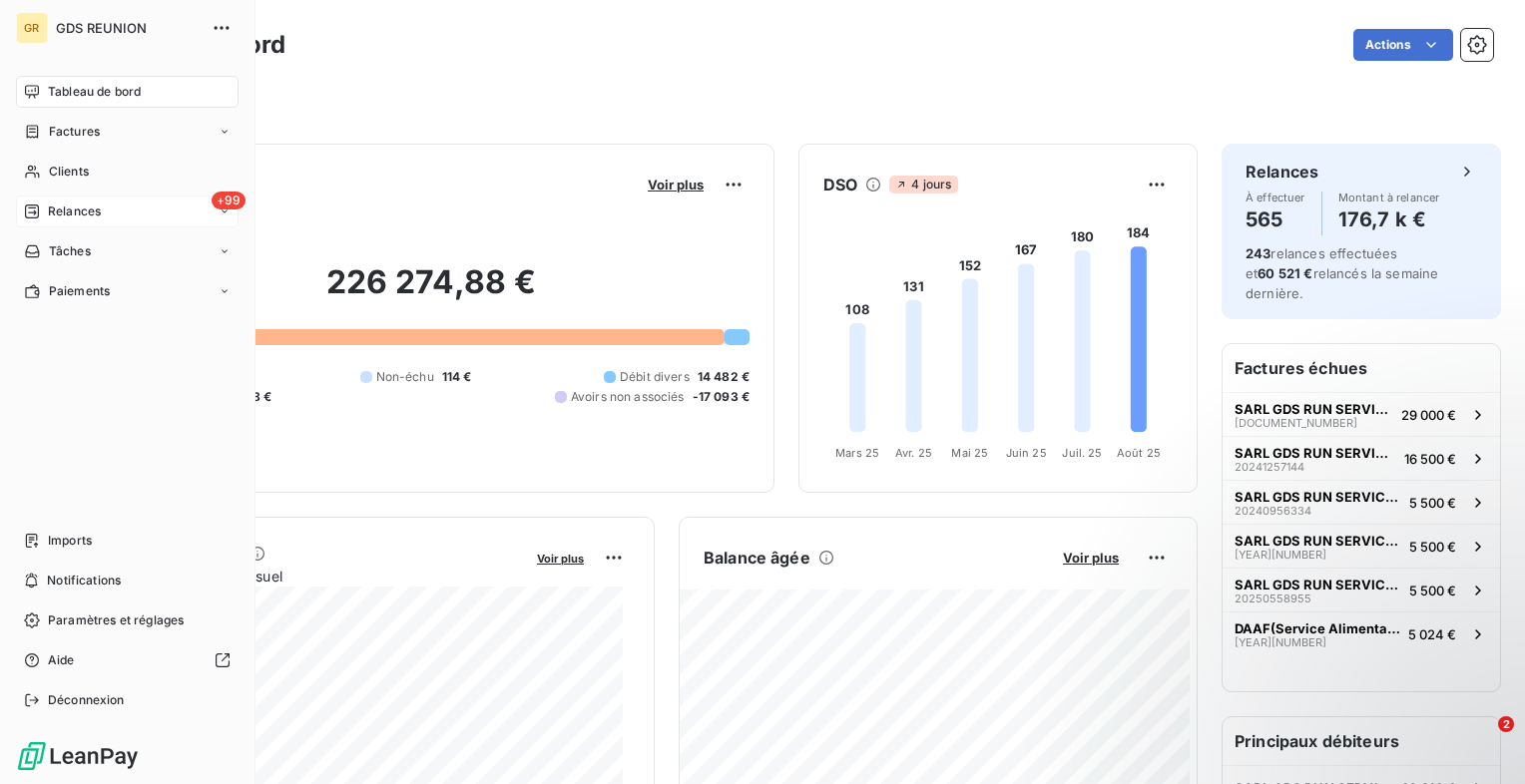 click on "Relances" at bounding box center [74, 211] 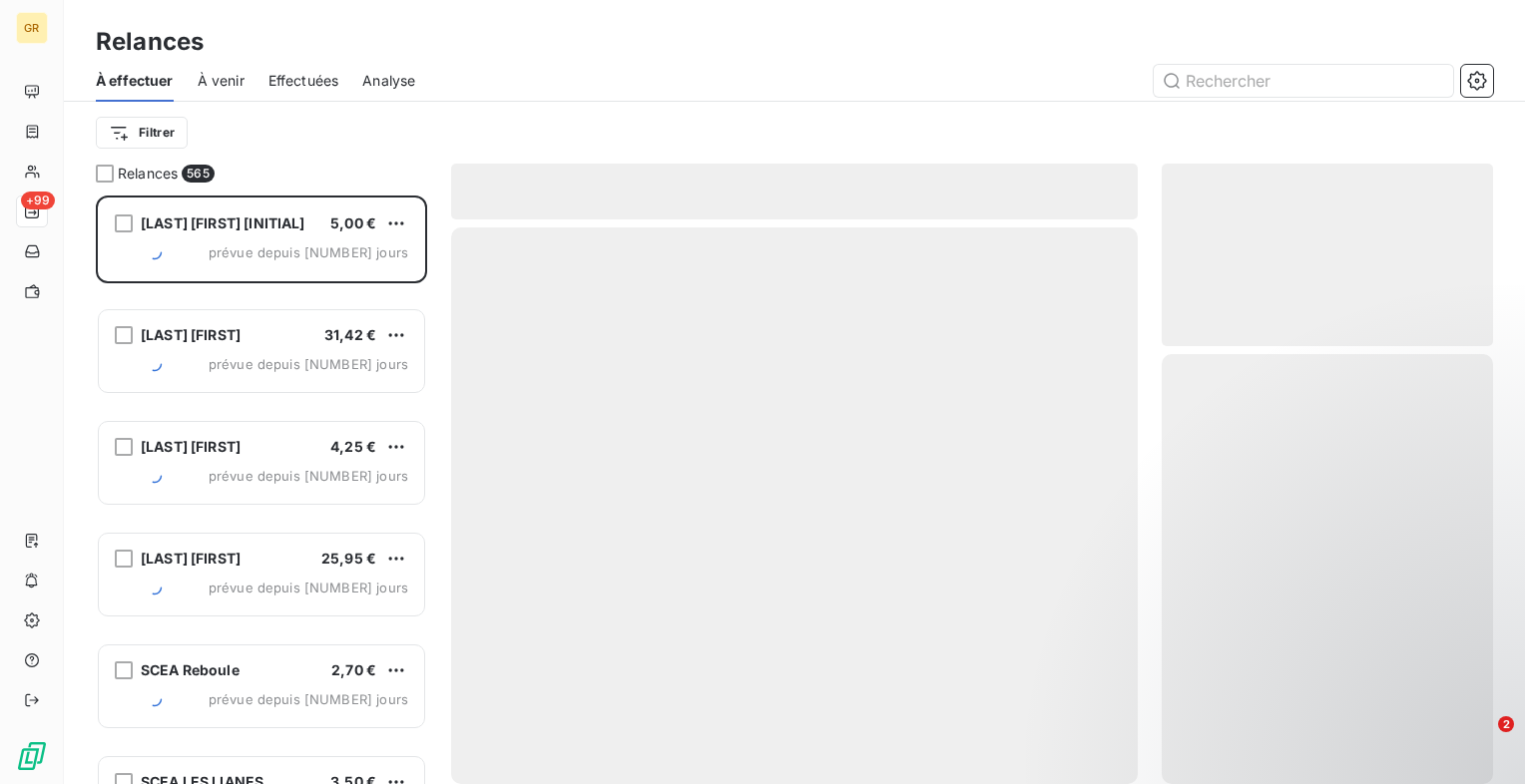 scroll, scrollTop: 16, scrollLeft: 16, axis: both 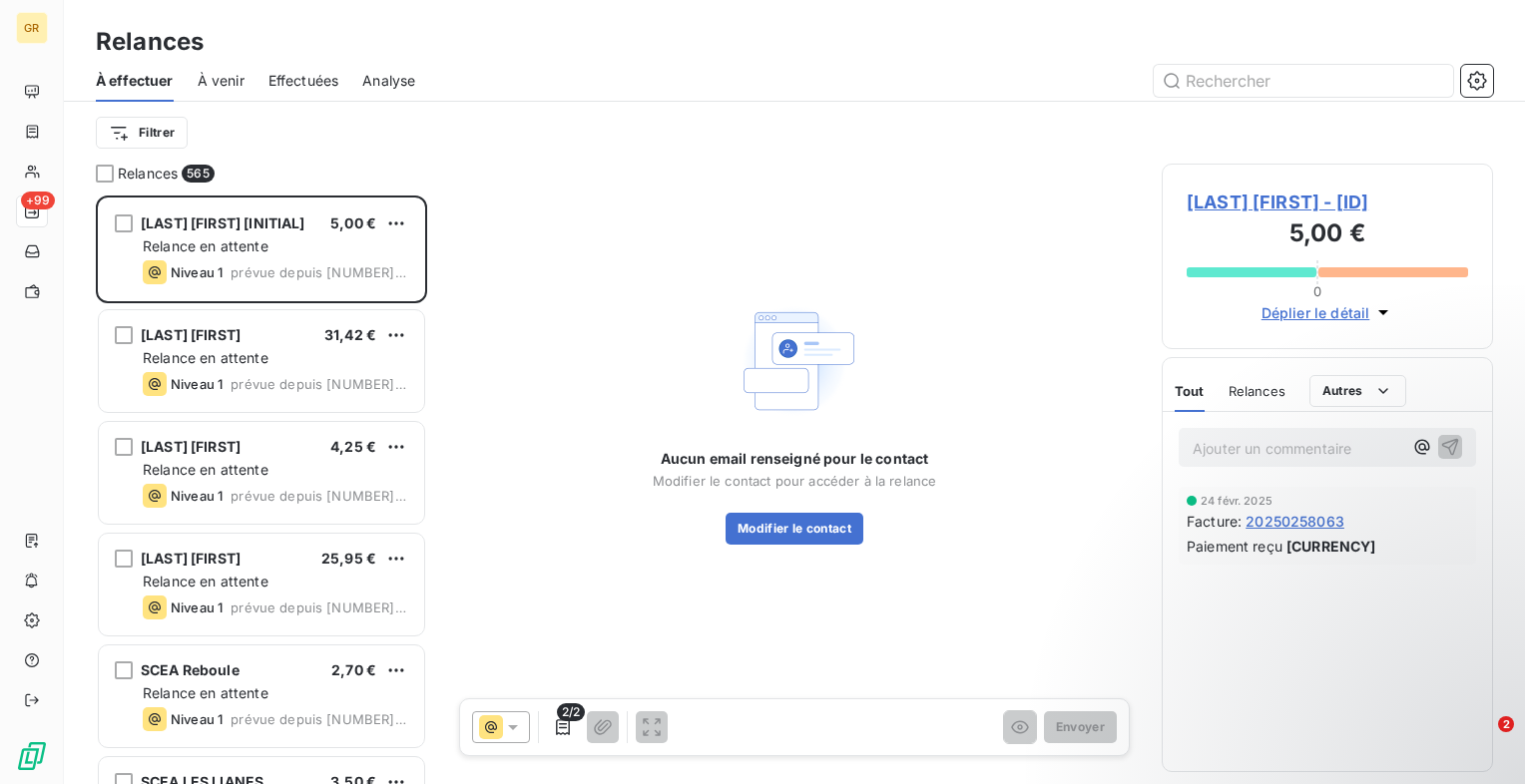 click on "À venir" at bounding box center (221, 81) 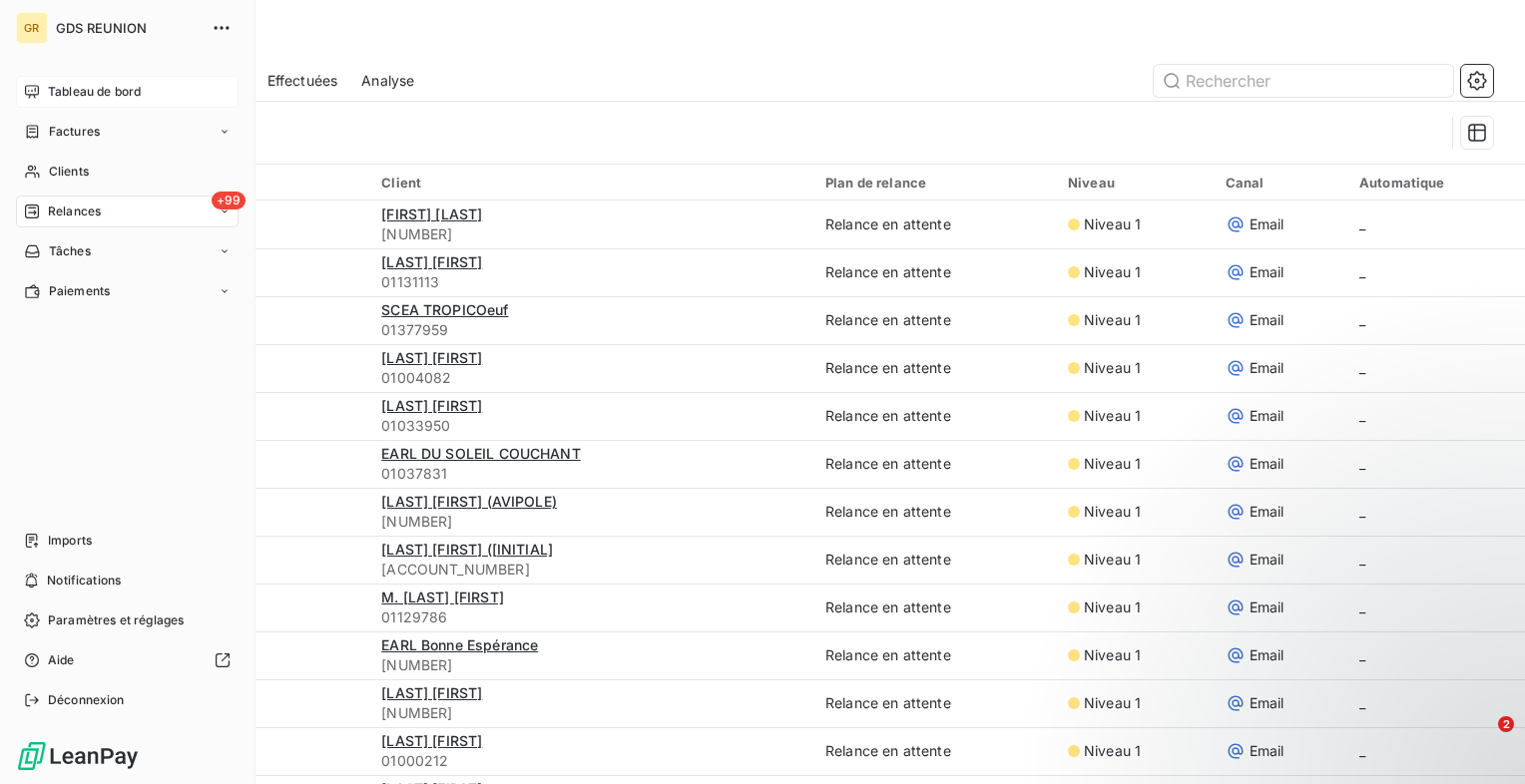 click on "Tableau de bord" at bounding box center (94, 92) 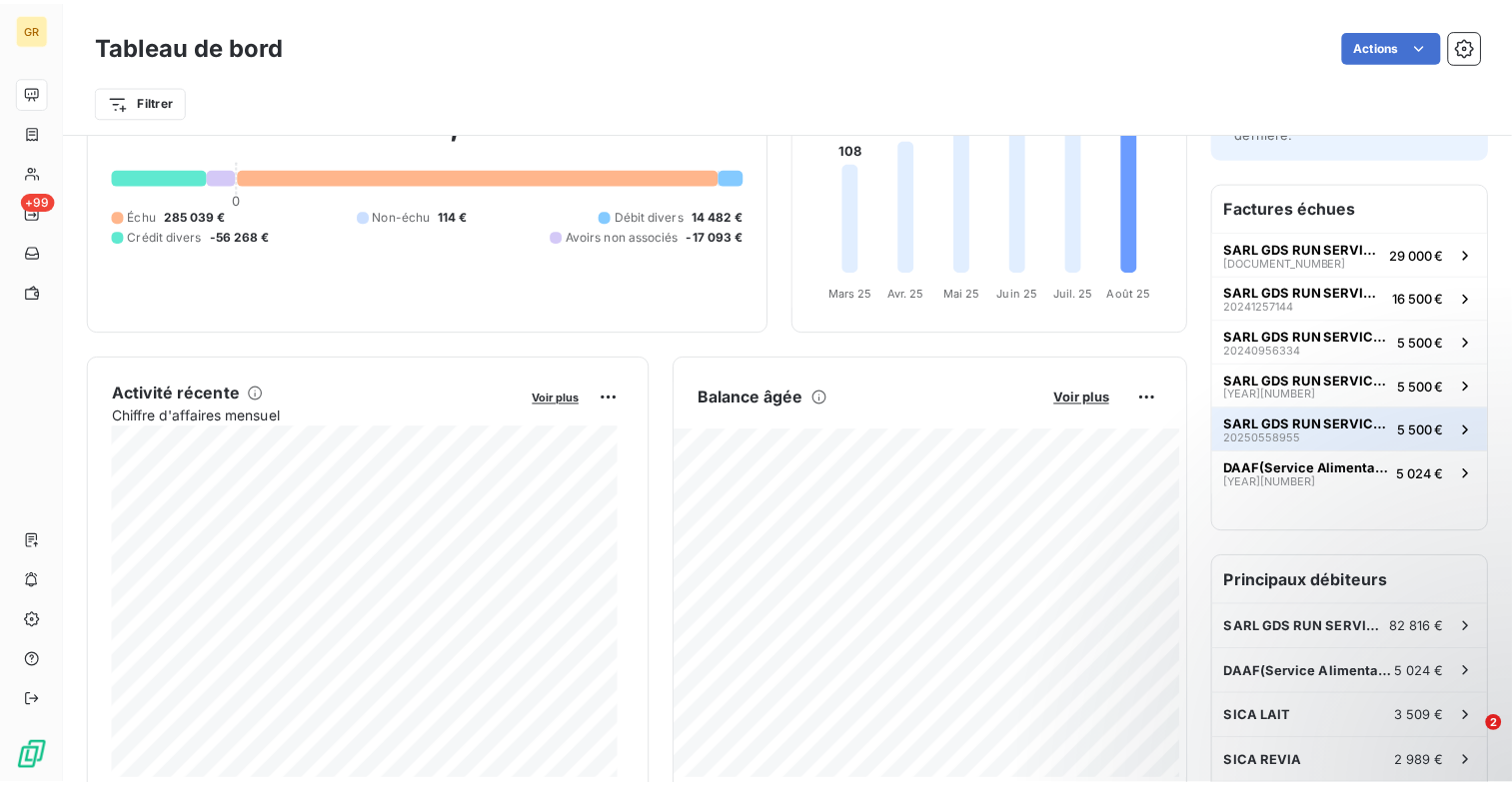 scroll, scrollTop: 0, scrollLeft: 0, axis: both 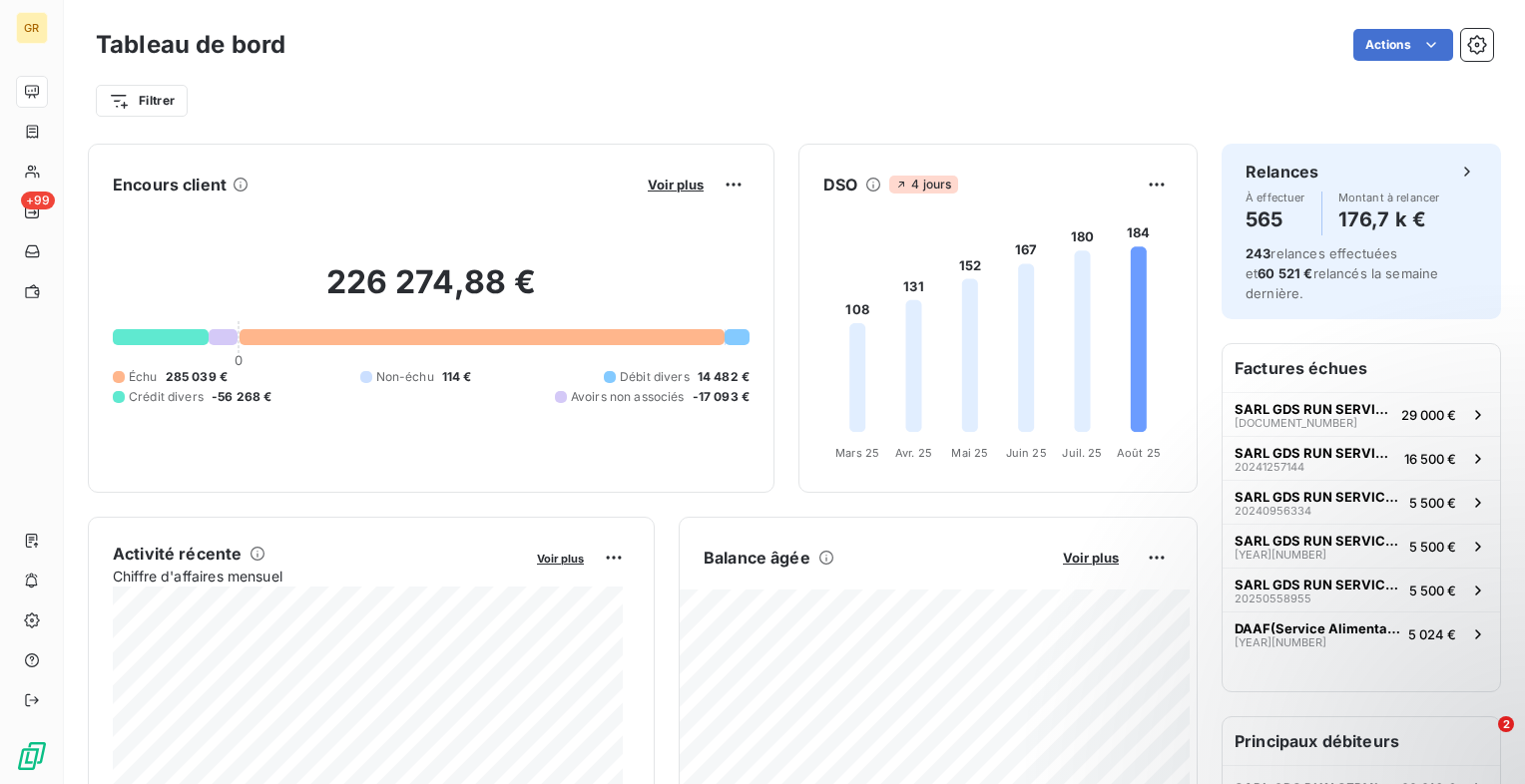click on "Filtrer" at bounding box center [794, 101] 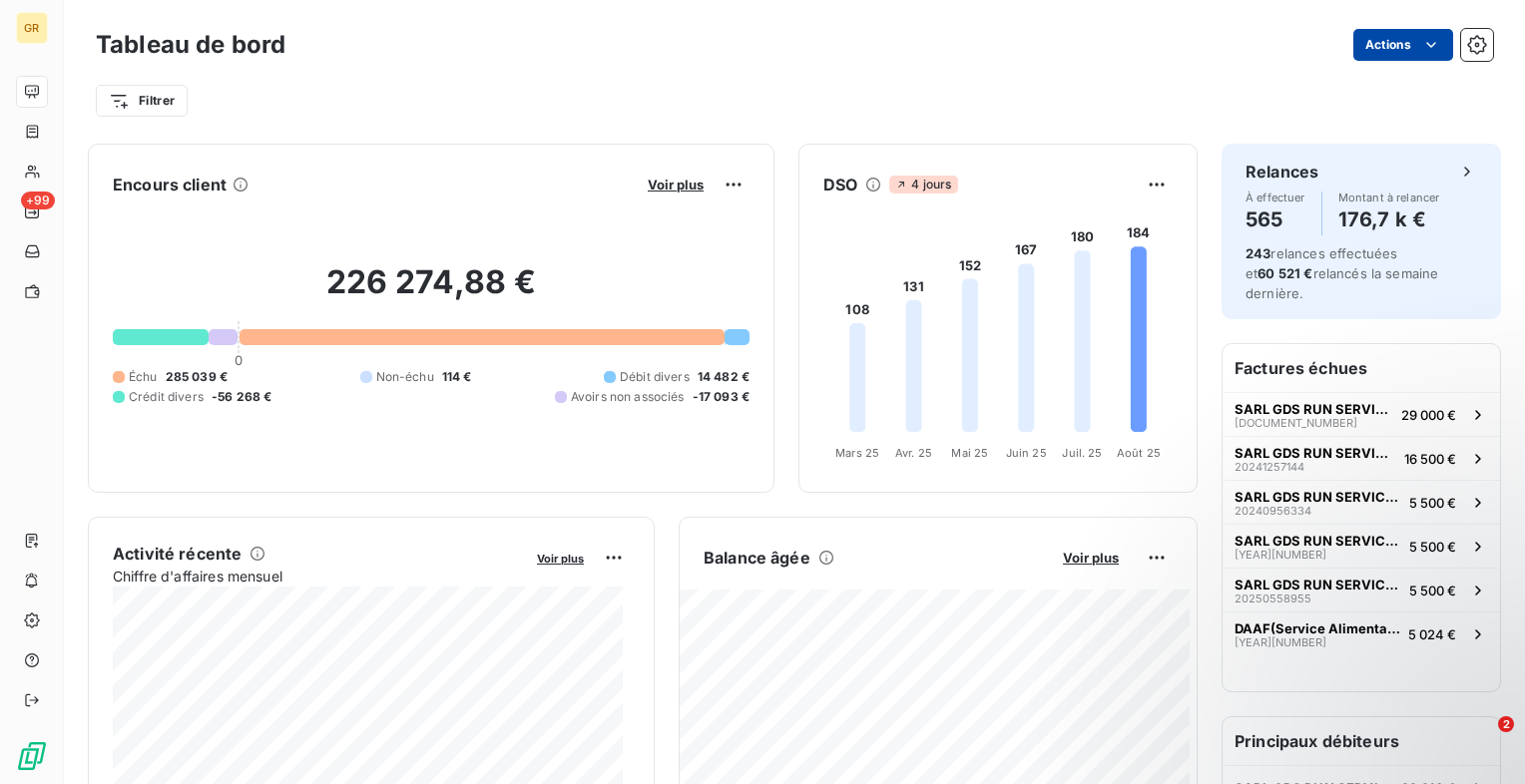 click on "GR +99 Tableau de bord Actions Filtrer Encours client   Voir plus 226 274,88 € 0 Échu 285 039 € Non-échu 114 €   Débit divers 14 482 € Crédit divers -56 268 € Avoirs non associés -17 093 € DSO 4 jours 108 131 152 167 180 184 Mars 25 Mars 25 Avr. 25 Avr. 25 Mai 25 Mai 25 Juin 25 Juin 25 Juil. 25 Juil. 25 Août 25 Août 25 Activité récente Chiffre d'affaires mensuel Voir plus Balance âgée Voir plus Relances par montant Encaissements Prévisionnel basé sur le délai moyen de paiement des 3 derniers mois Relances À effectuer 565 Montant à relancer 176,7 k € 243  relances effectuées et  60 521 €  relancés la semaine dernière. Factures échues SARL GDS RUN SERVICES 20240856333 29 000 € SARL GDS RUN SERVICES 20241257144 16 500 € SARL GDS RUN SERVICES 20240956334 5 500 € SARL GDS RUN SERVICES 20250458594 5 500 € SARL GDS RUN SERVICES 20250558955 5 500 € DAAF(Service Alimentation) 20241257259 5 024 € Principaux débiteurs SICA LAIT" at bounding box center [762, 392] 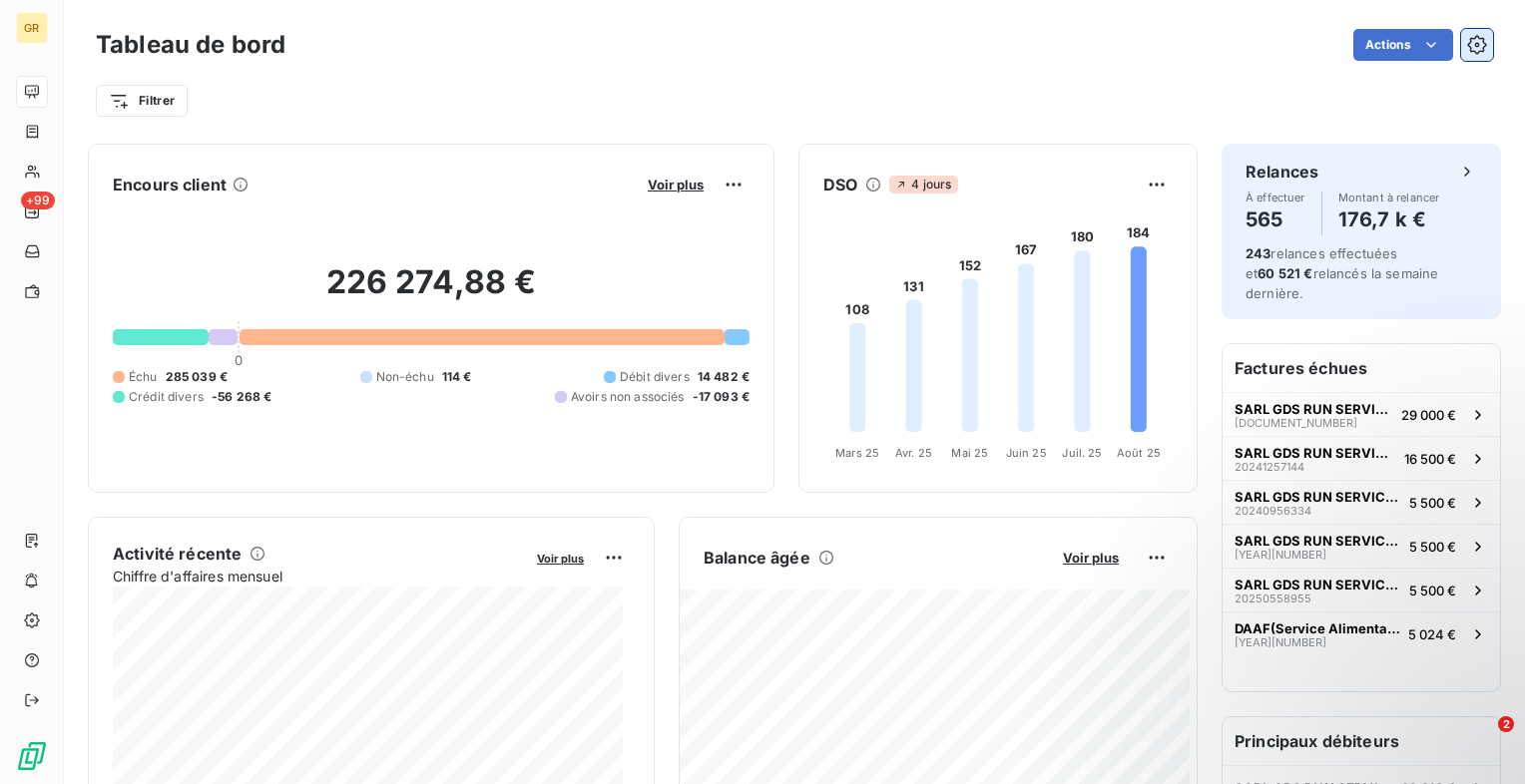 click at bounding box center (1477, 45) 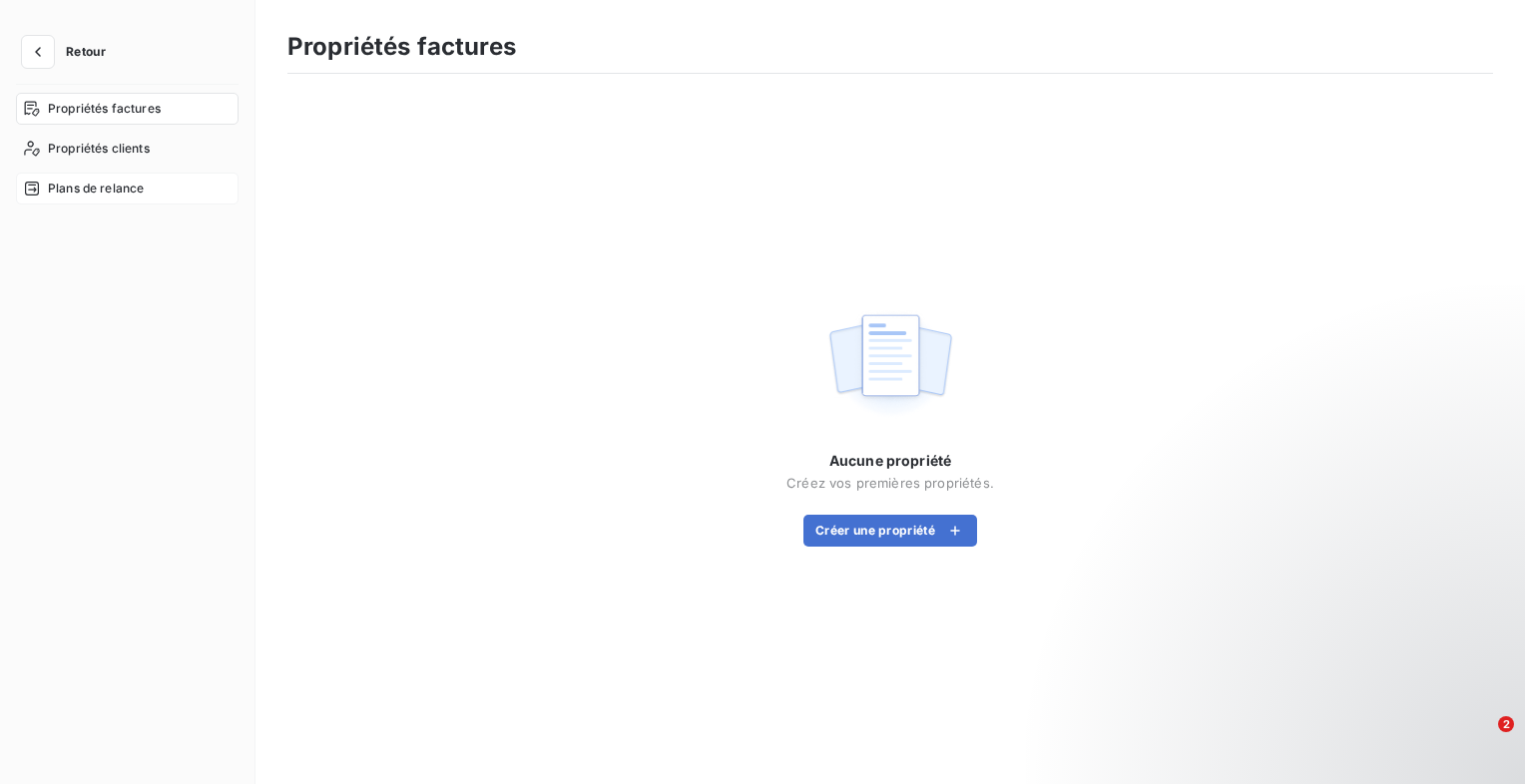 click on "Plans de relance" at bounding box center [96, 189] 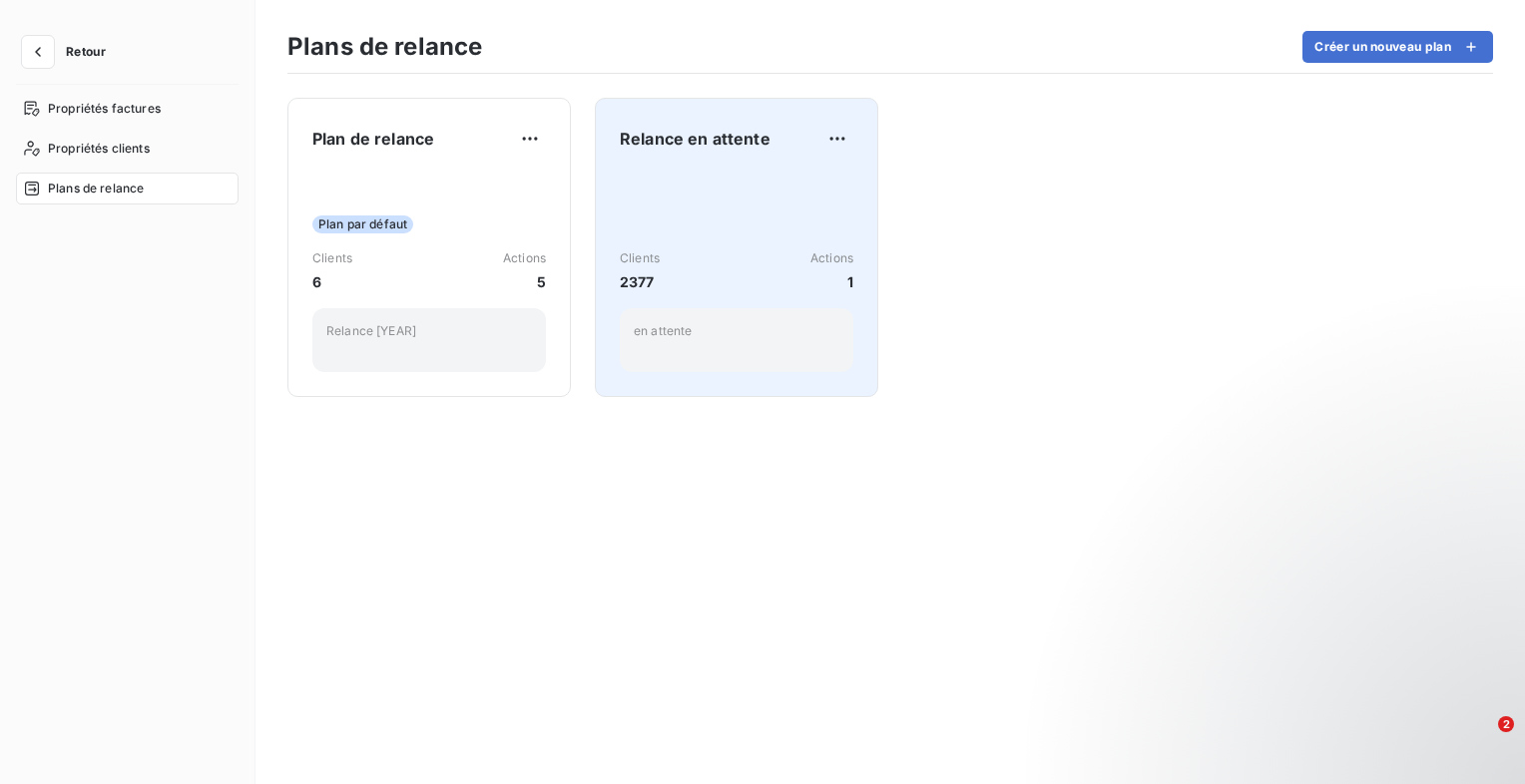 click on "Relance en attente Clients 2377 Actions 1 en attente" at bounding box center [737, 247] 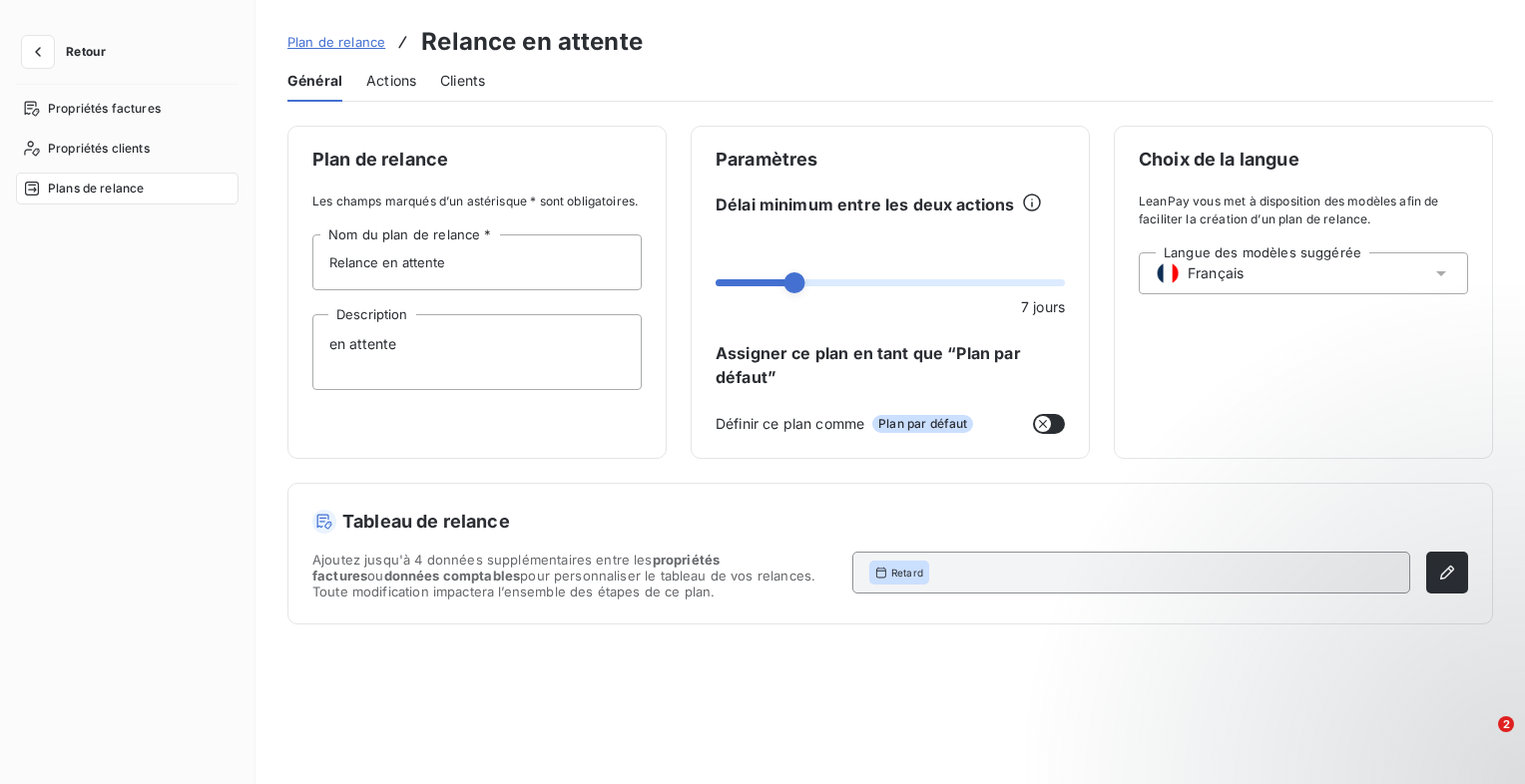 click on "Actions" at bounding box center (391, 81) 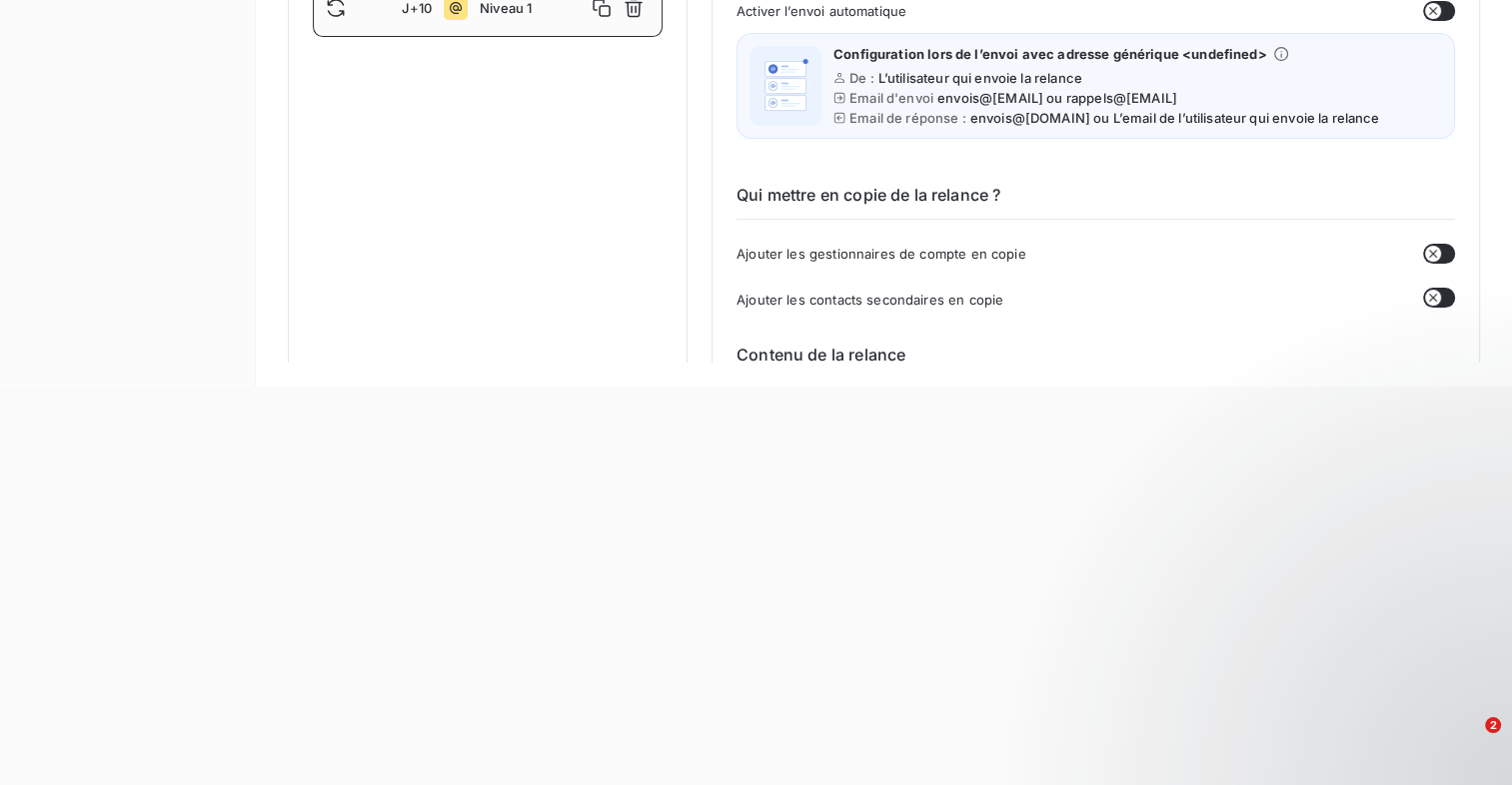 scroll, scrollTop: 0, scrollLeft: 0, axis: both 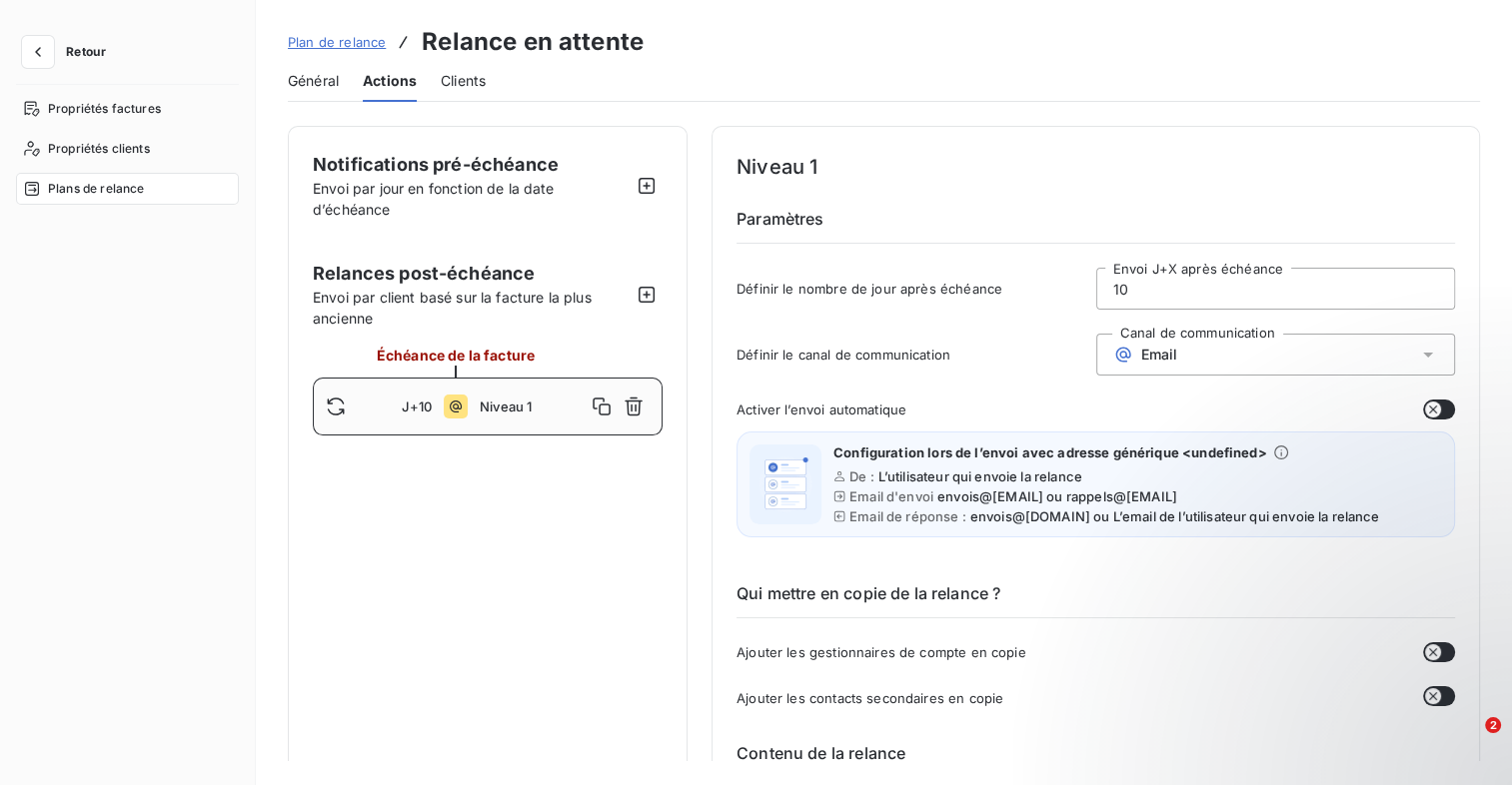 click on "Général" at bounding box center [313, 81] 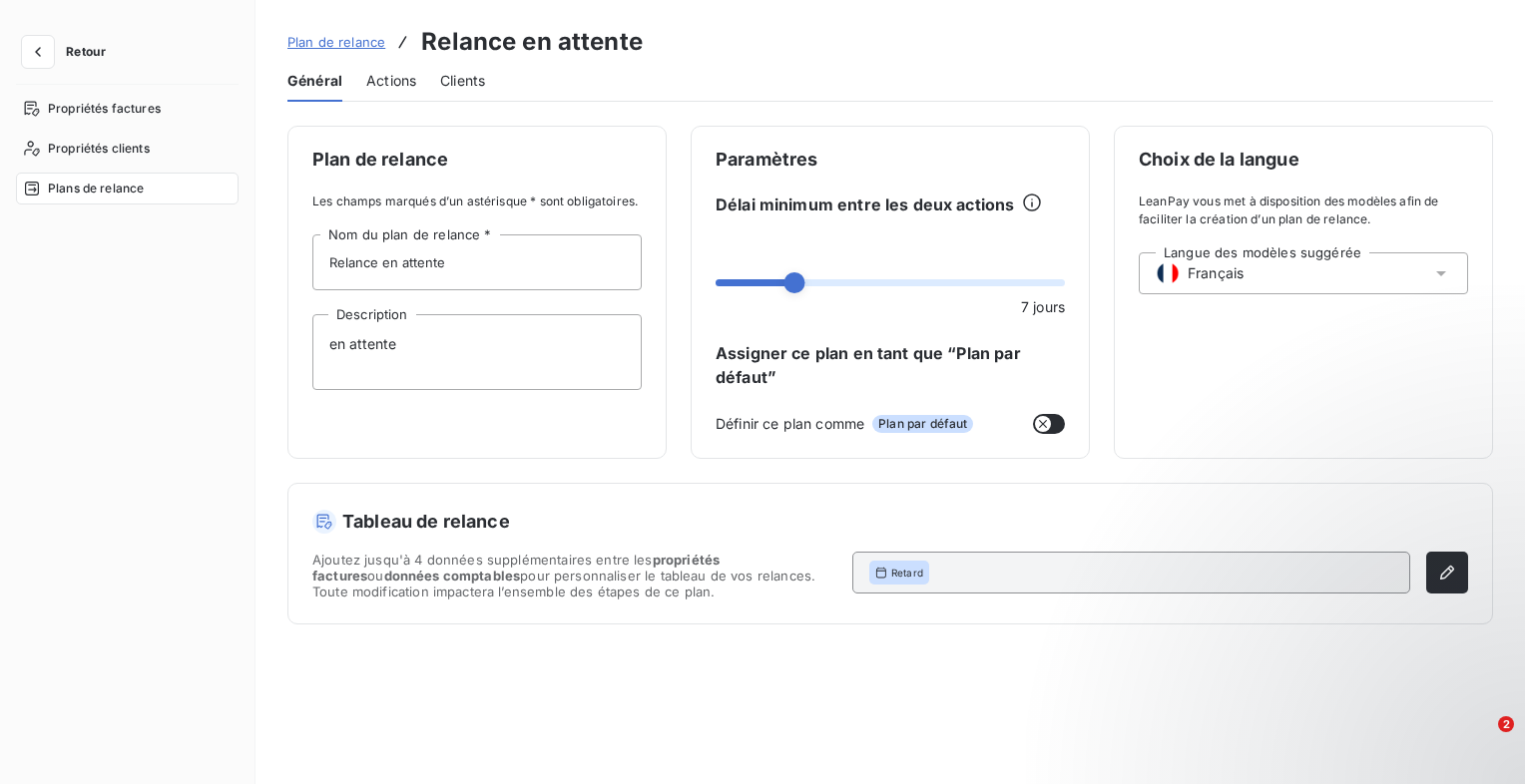 click on "Clients" at bounding box center [462, 81] 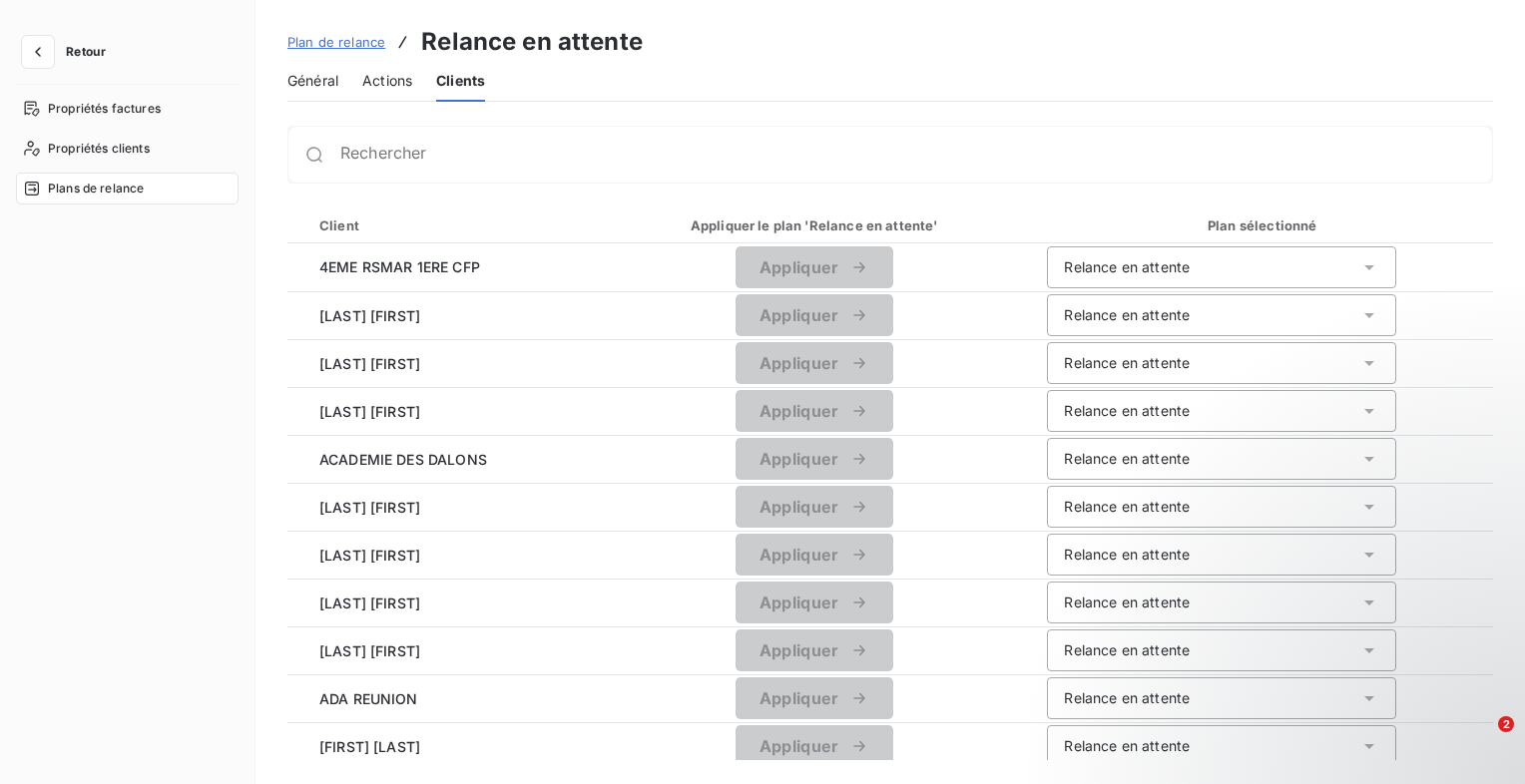 click on "Actions" at bounding box center [387, 81] 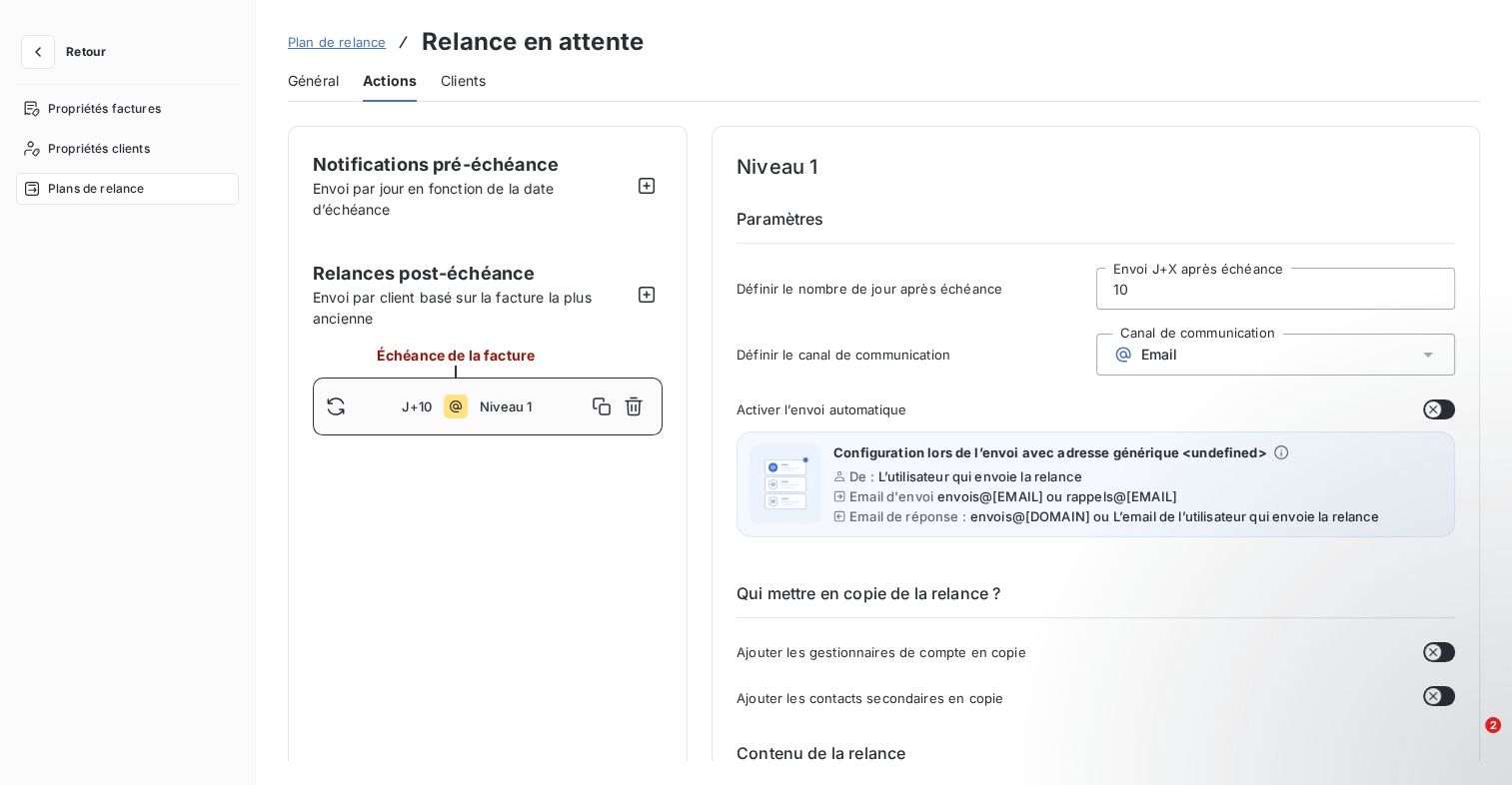 click on "Plan de relance" at bounding box center (337, 42) 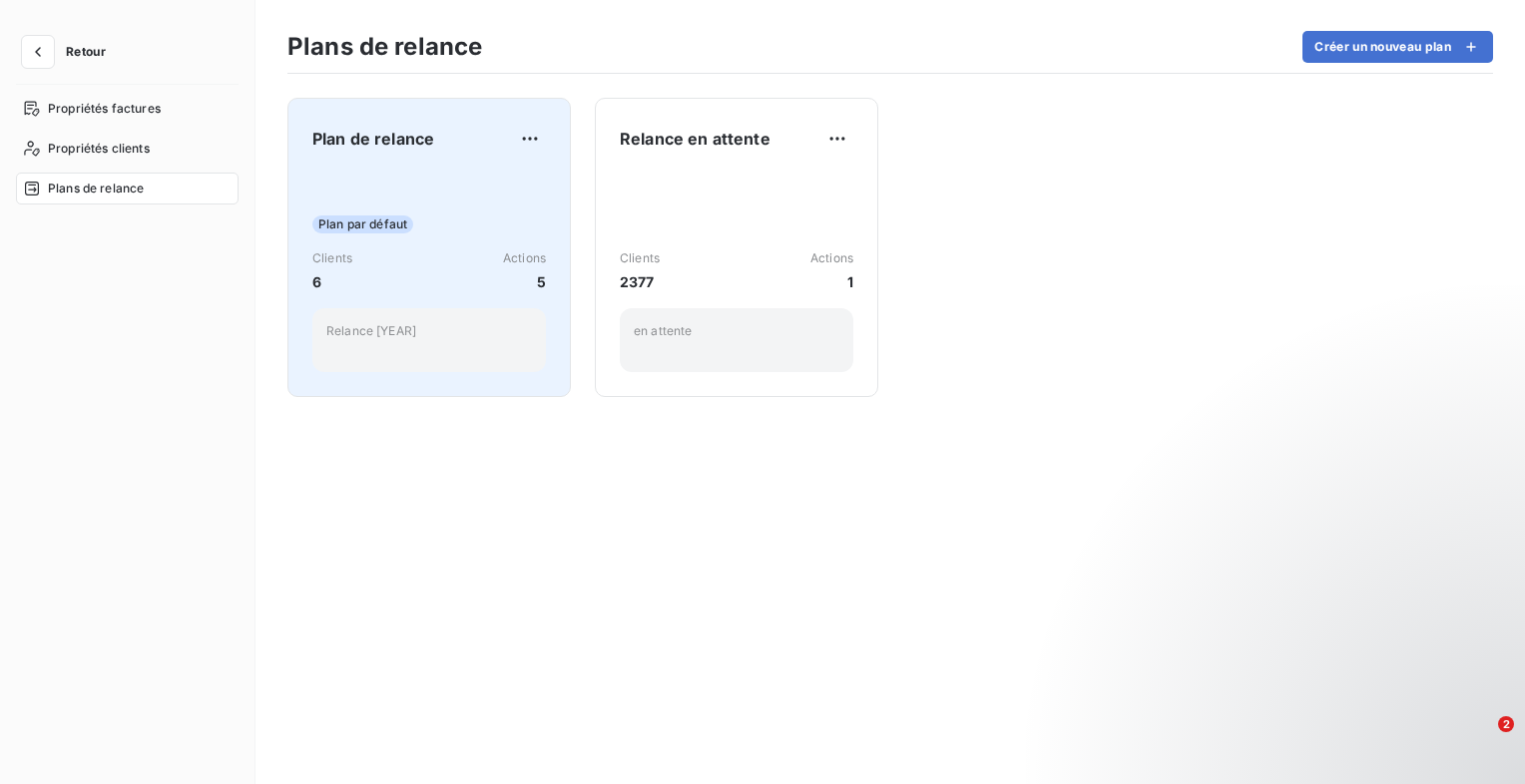 click on "Plan de relance" at bounding box center [373, 139] 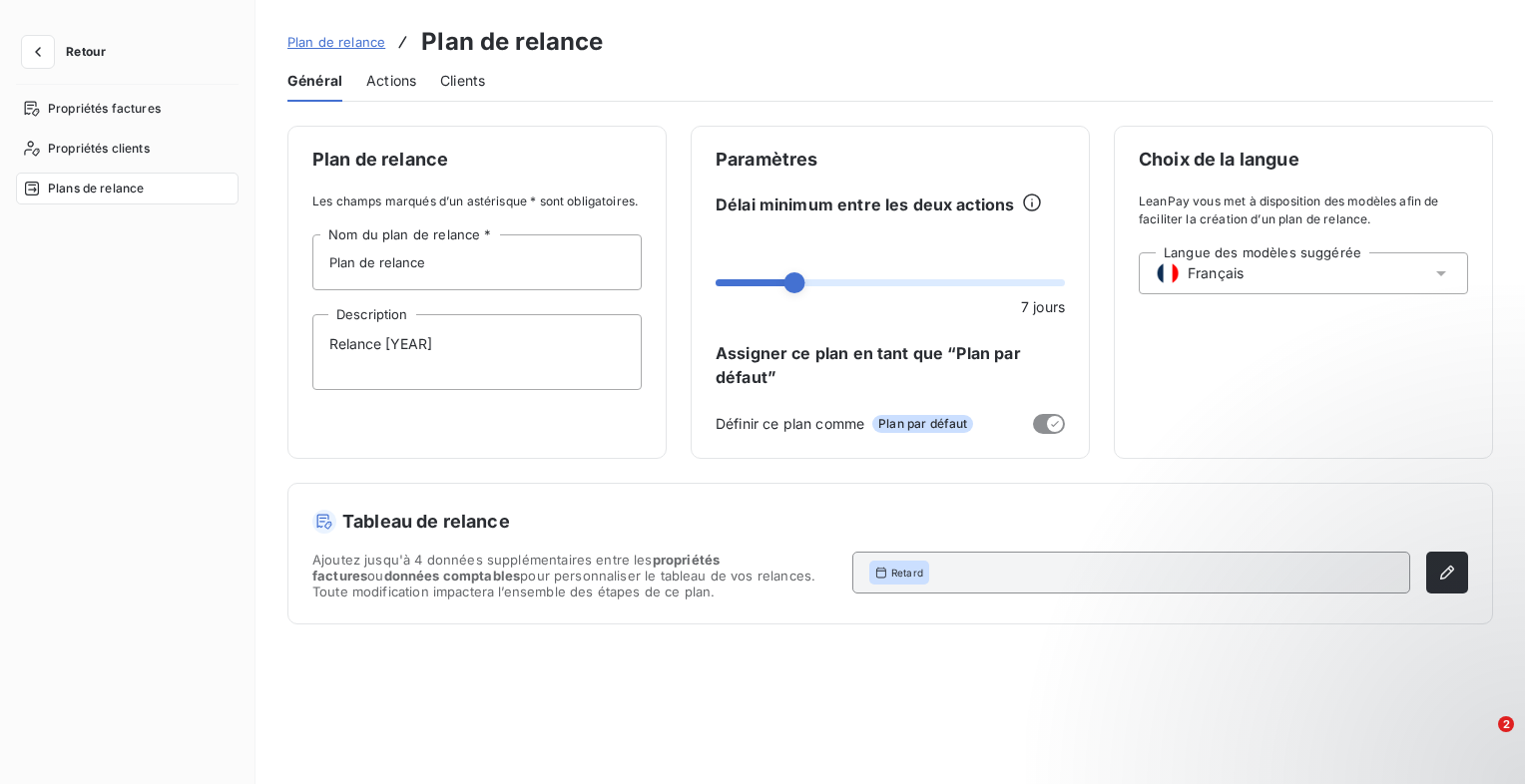 click on "Actions" at bounding box center [391, 81] 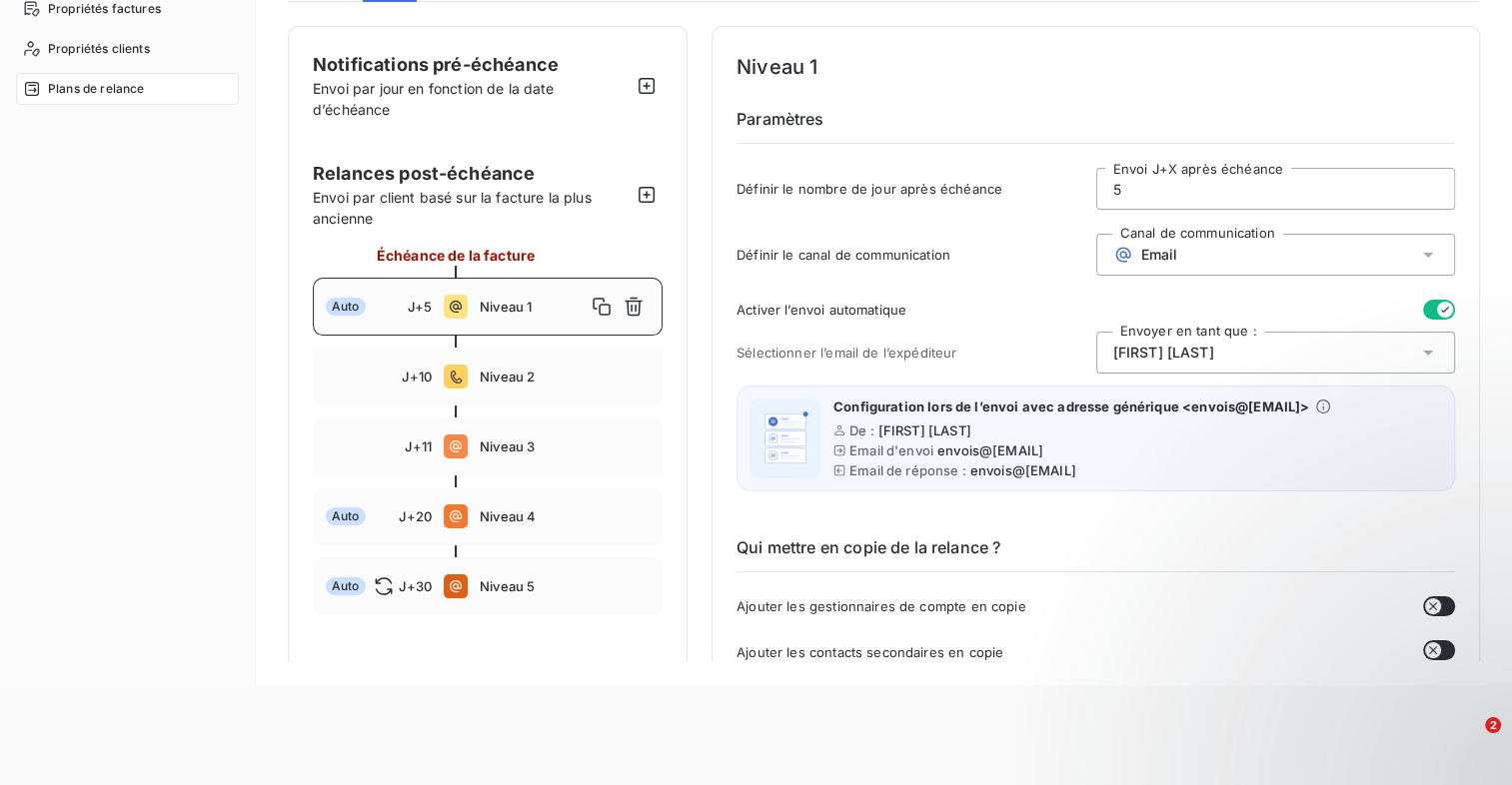 scroll, scrollTop: 0, scrollLeft: 0, axis: both 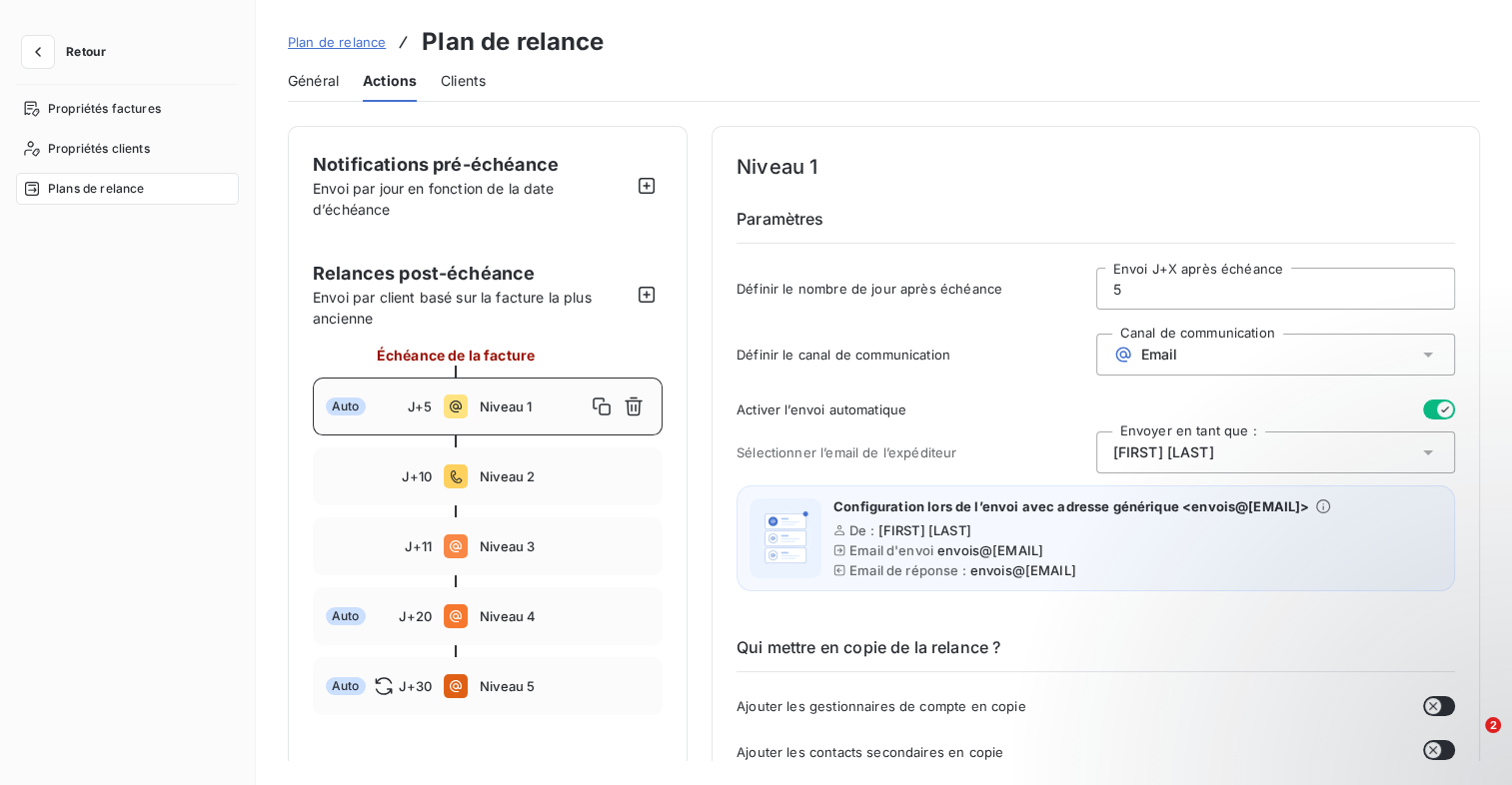 click on "Plan de relance" at bounding box center (337, 42) 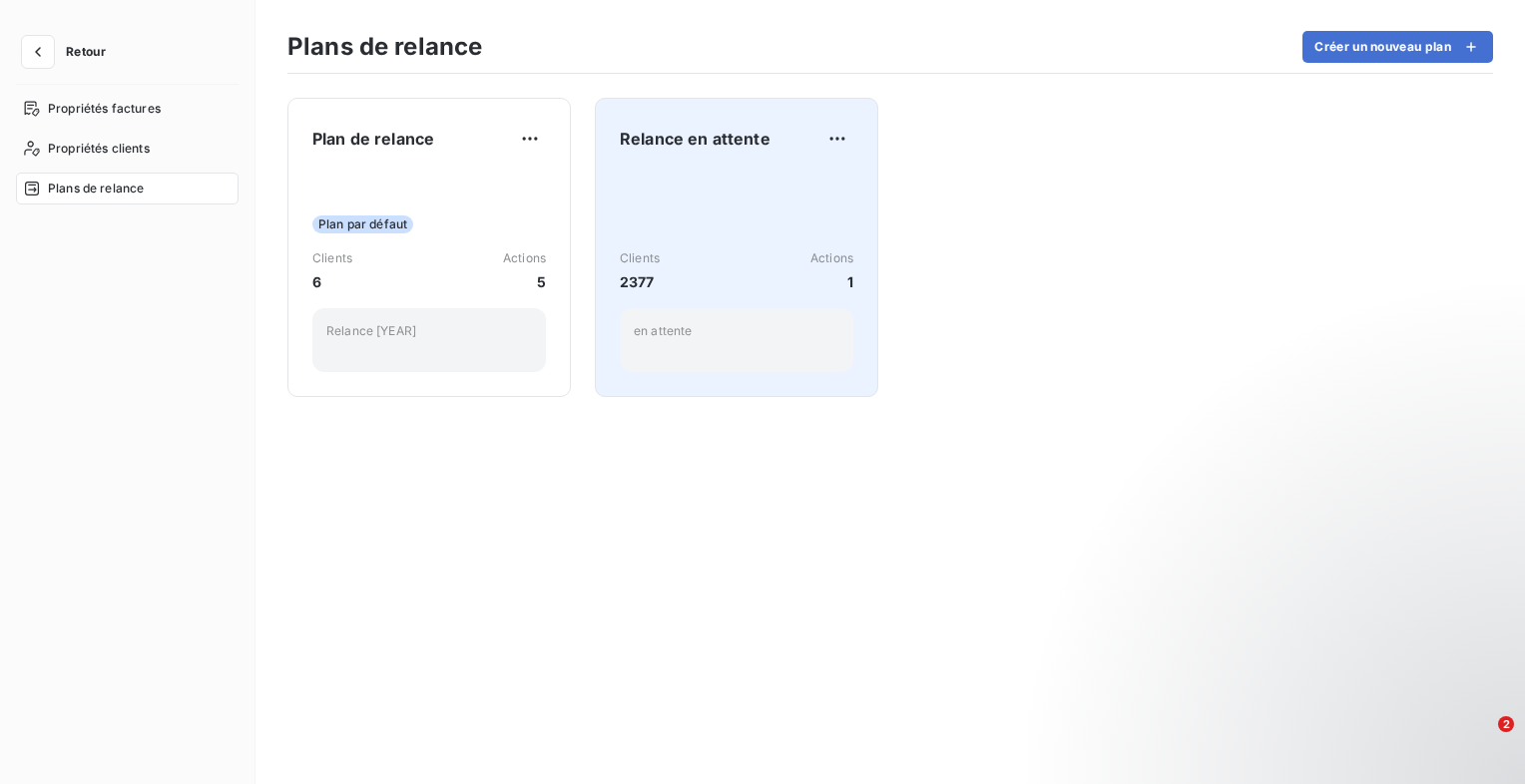 click on "Relance en attente" at bounding box center (695, 139) 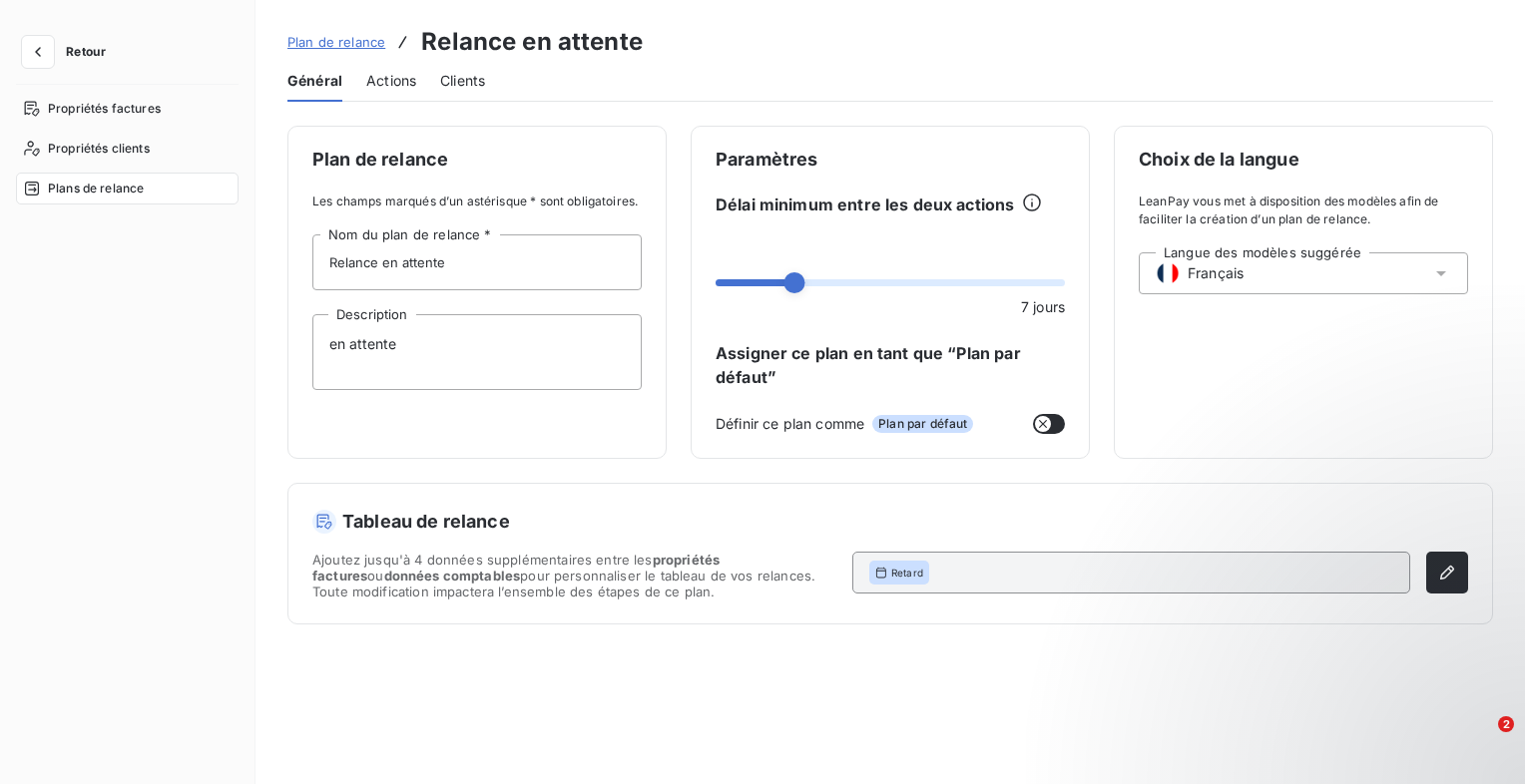 click on "Actions" at bounding box center [391, 81] 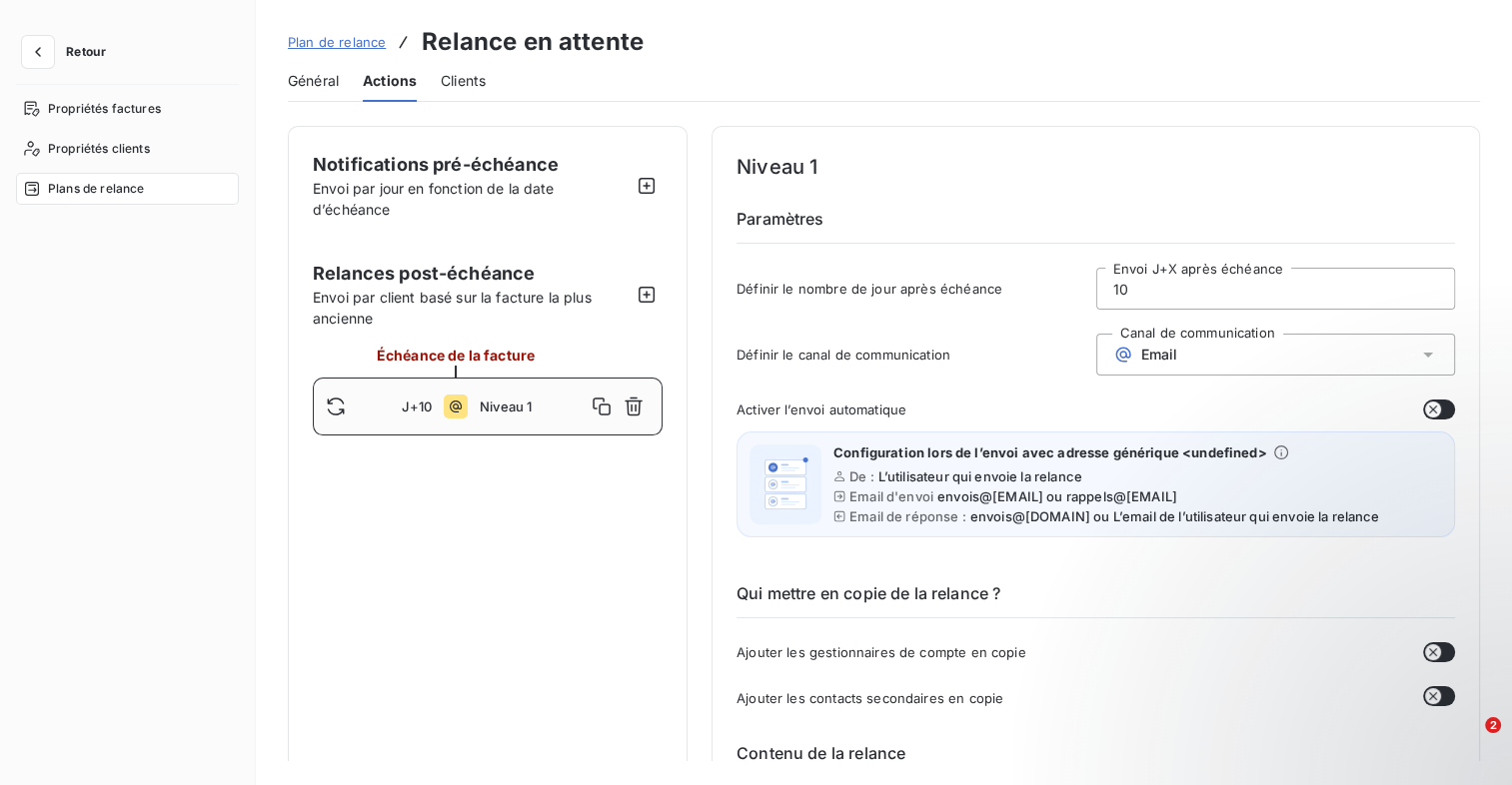 click on "Plan de relance" at bounding box center (337, 42) 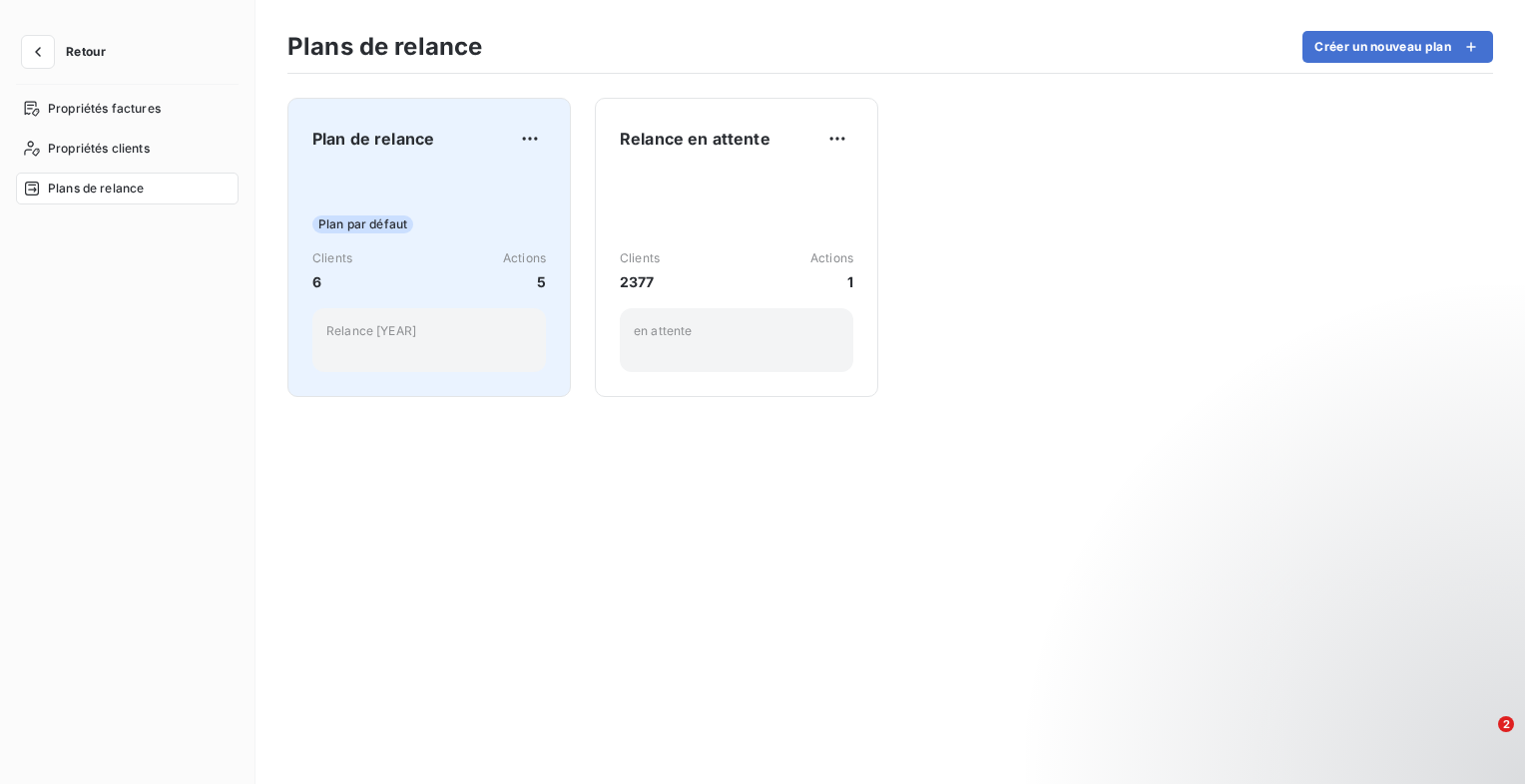 click on "Plan de relance" at bounding box center [373, 139] 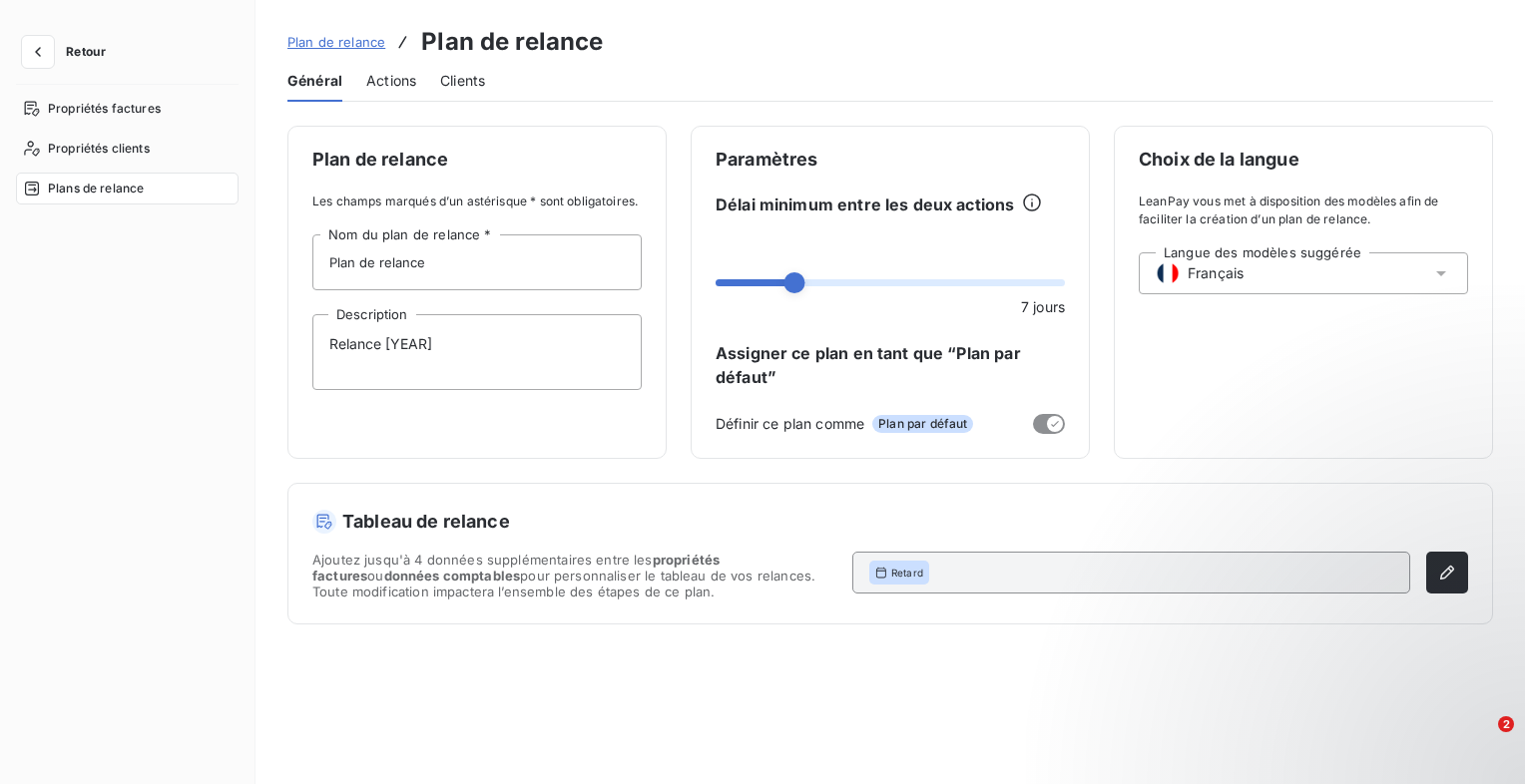 click on "Actions" at bounding box center [391, 81] 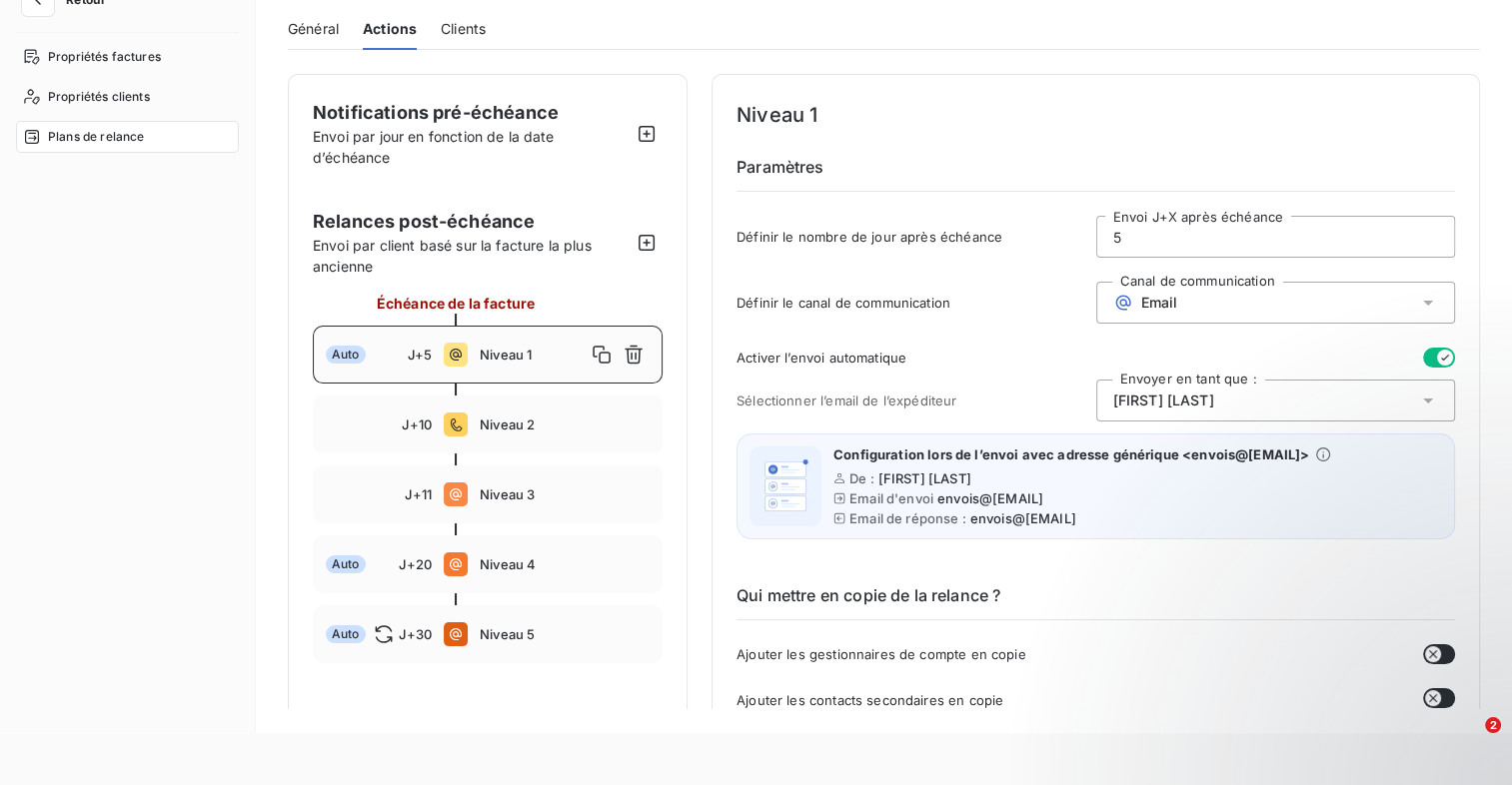 scroll, scrollTop: 100, scrollLeft: 0, axis: vertical 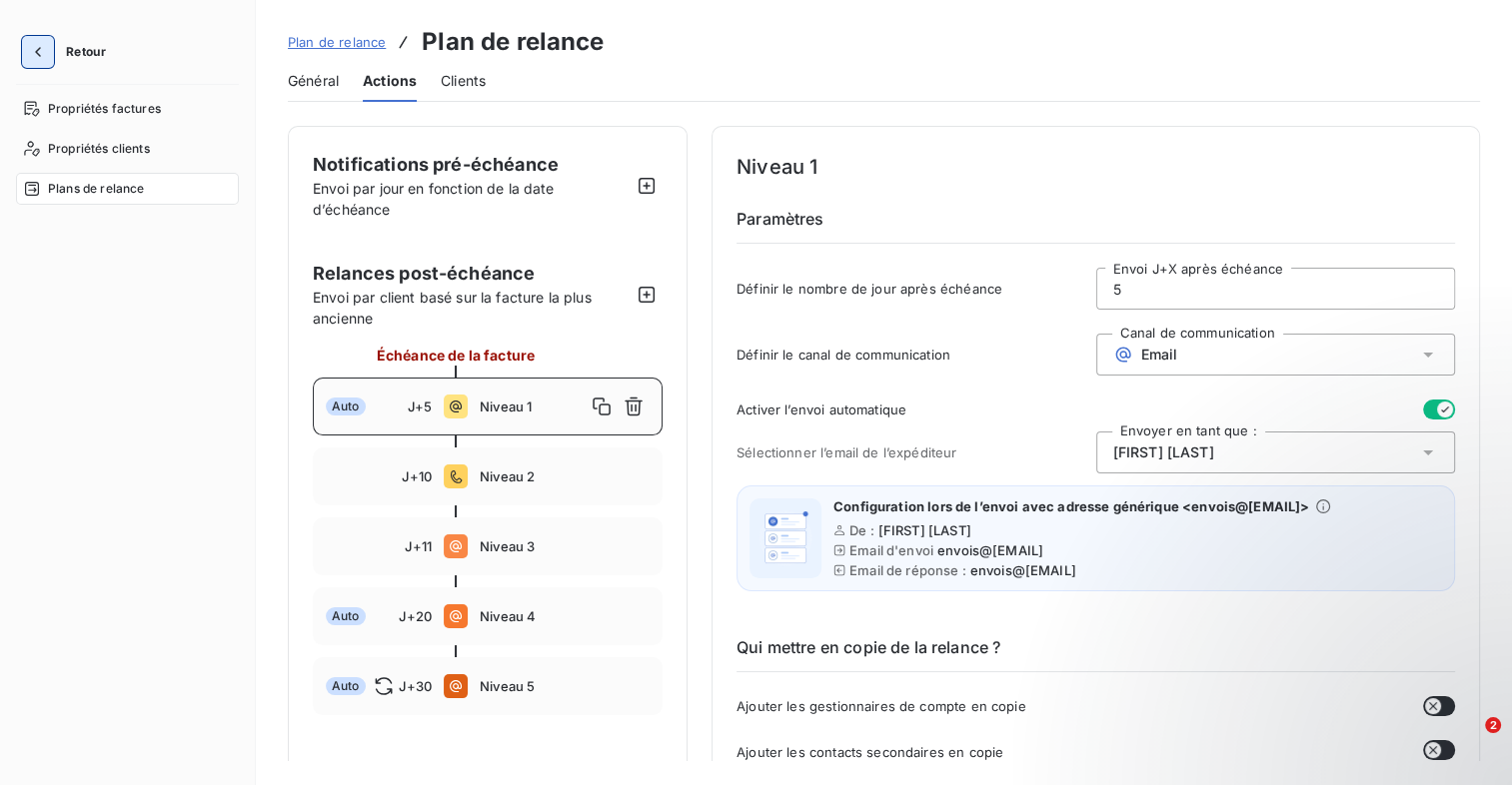 click 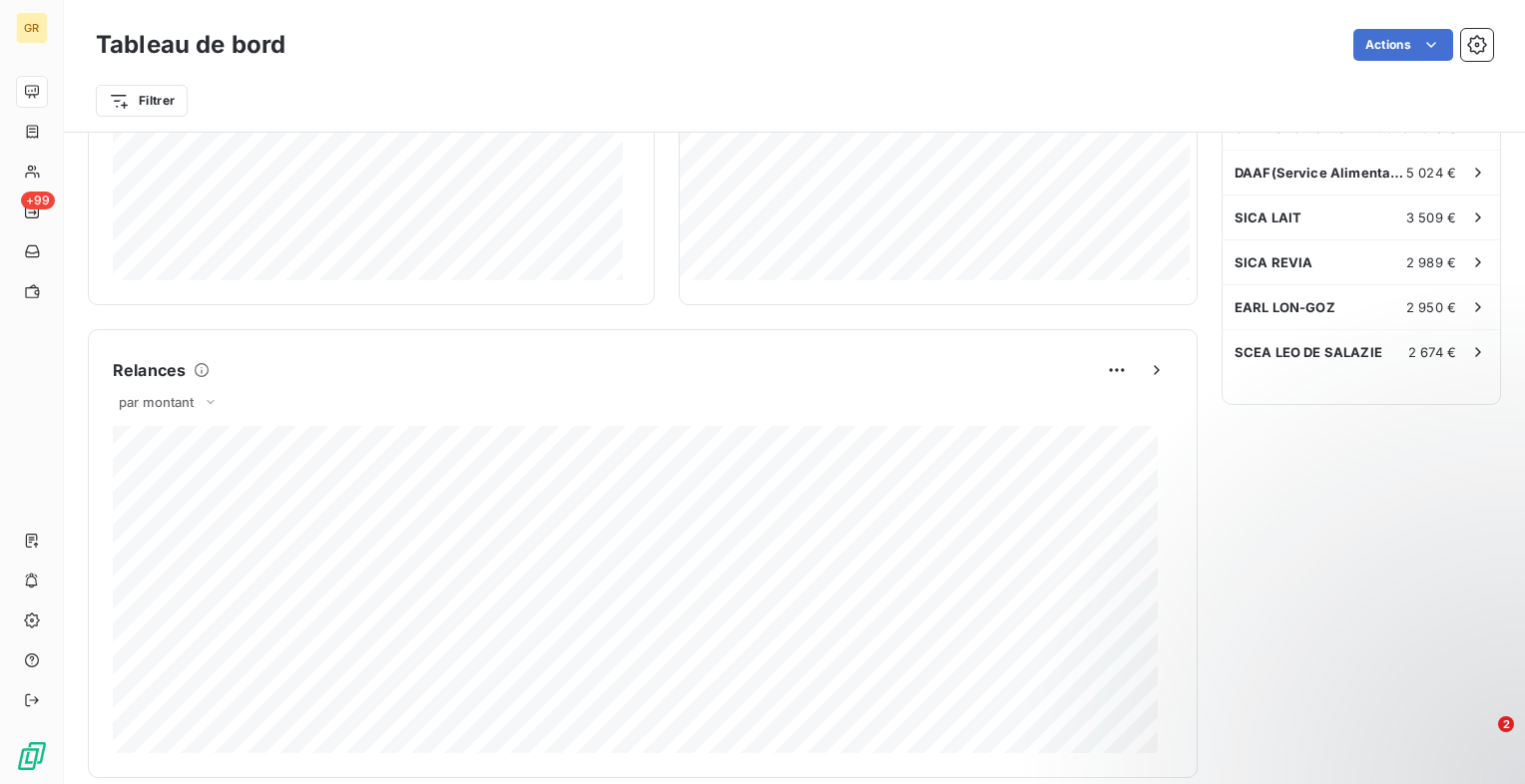 scroll, scrollTop: 0, scrollLeft: 0, axis: both 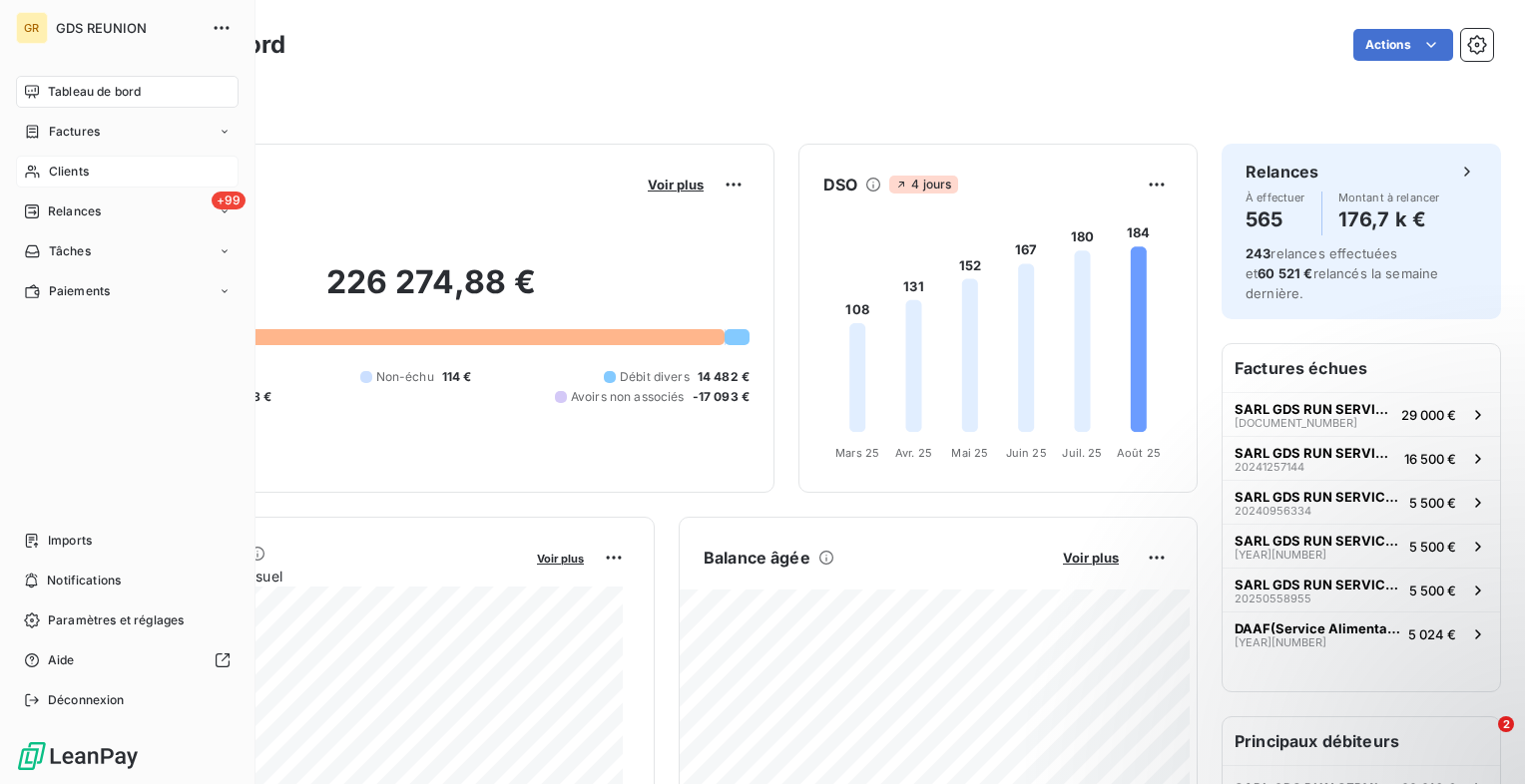 click on "Clients" at bounding box center (127, 172) 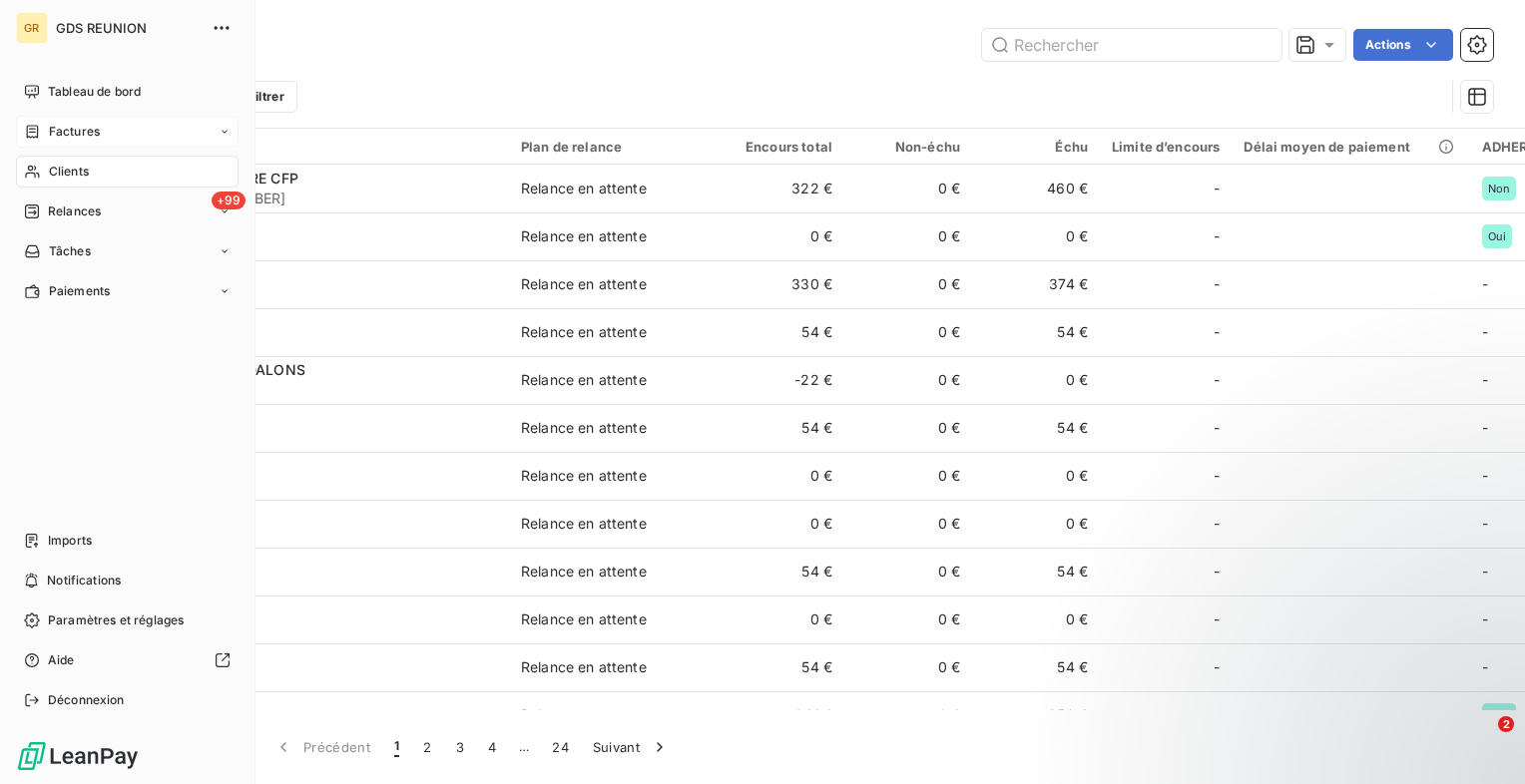 click on "Factures" at bounding box center [62, 132] 